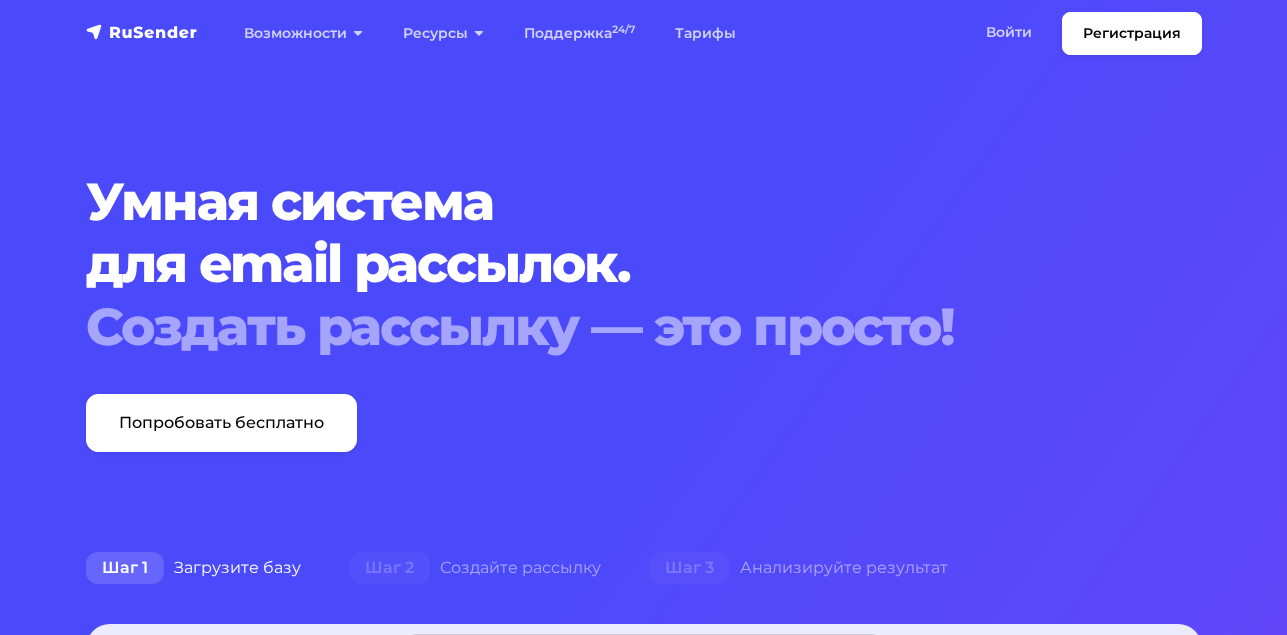 scroll, scrollTop: 0, scrollLeft: 0, axis: both 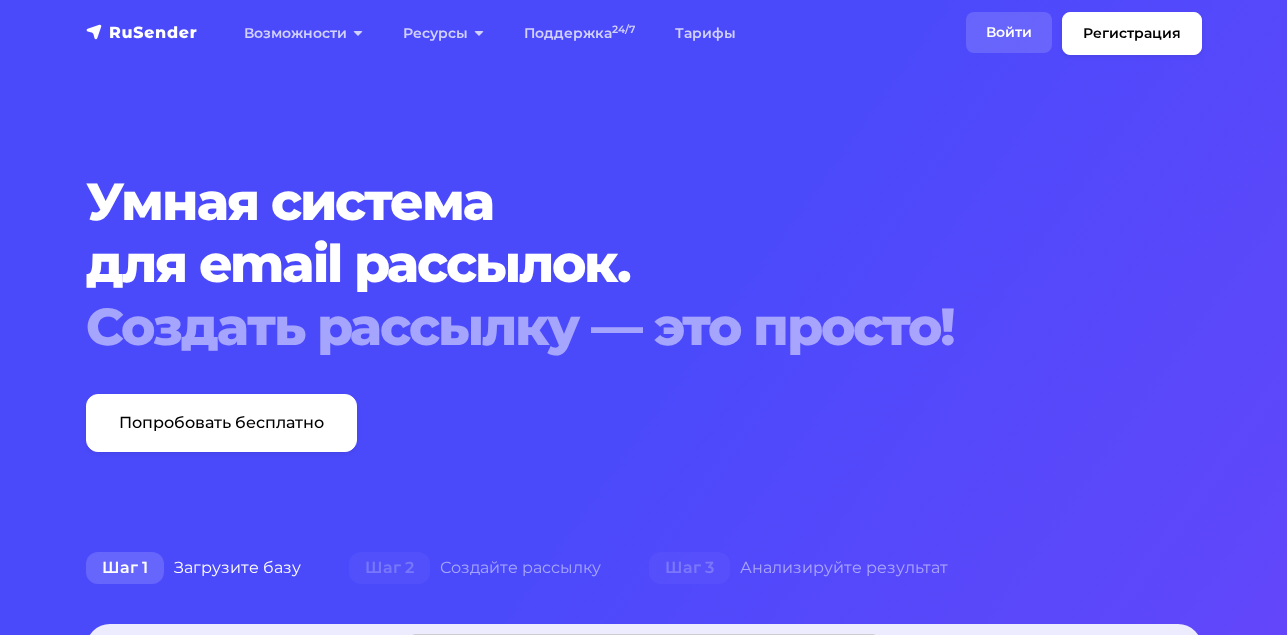 click on "Войти" at bounding box center (1009, 32) 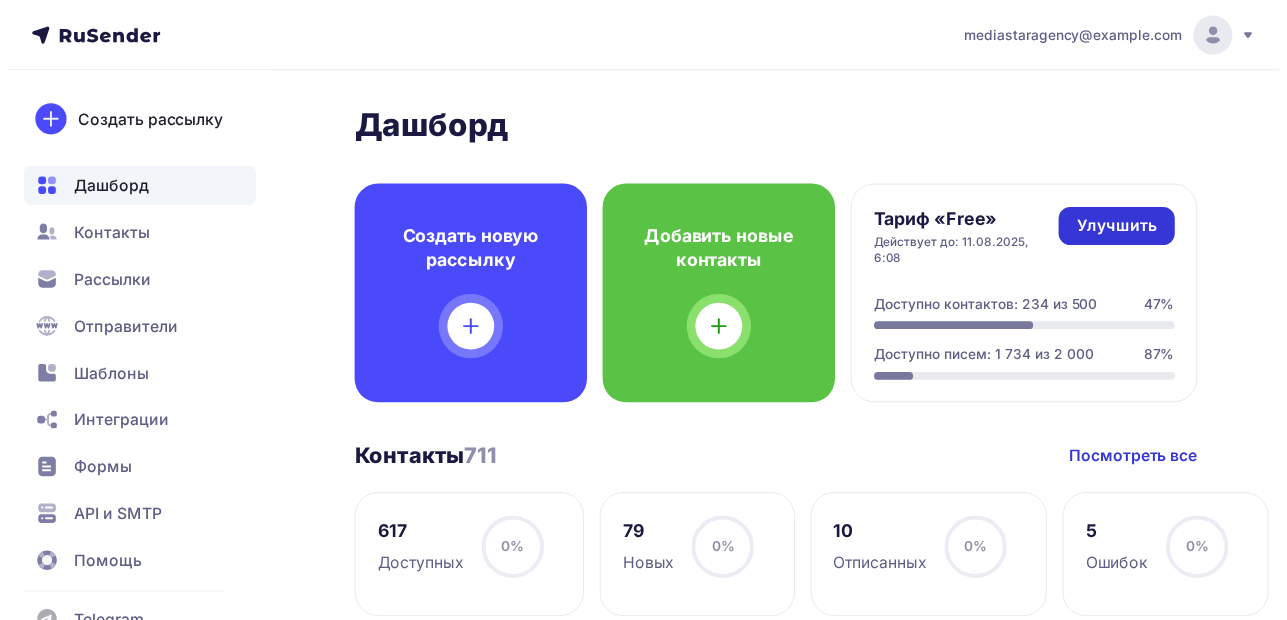 scroll, scrollTop: 0, scrollLeft: 0, axis: both 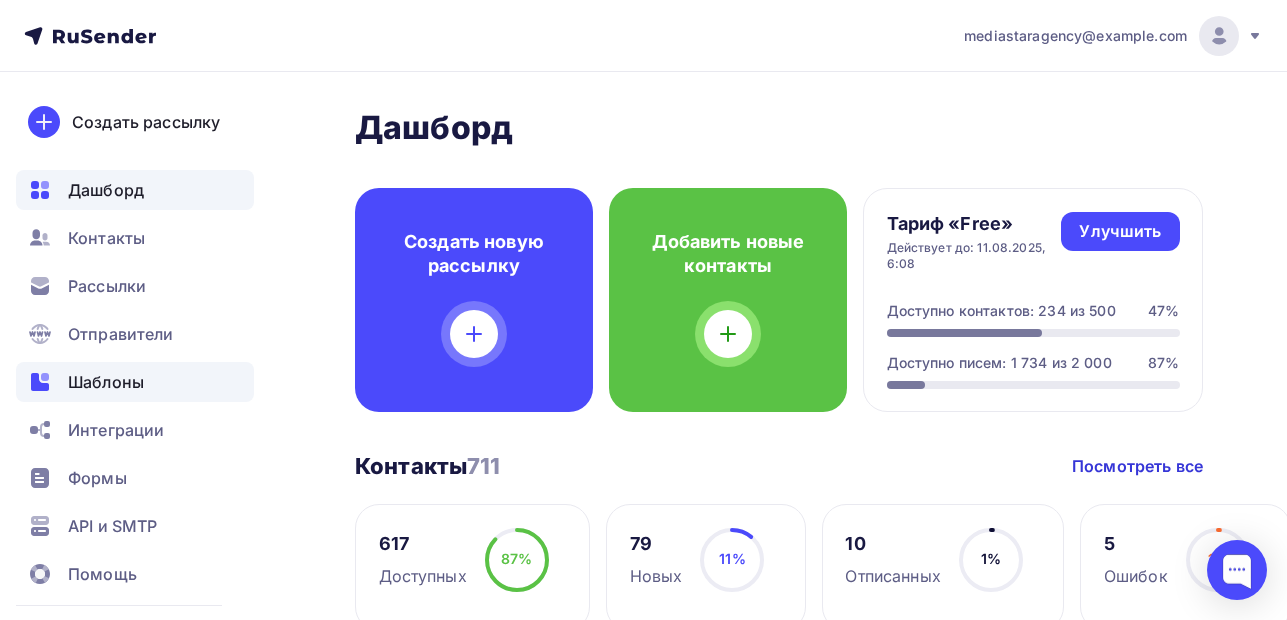 click on "Шаблоны" at bounding box center [106, 382] 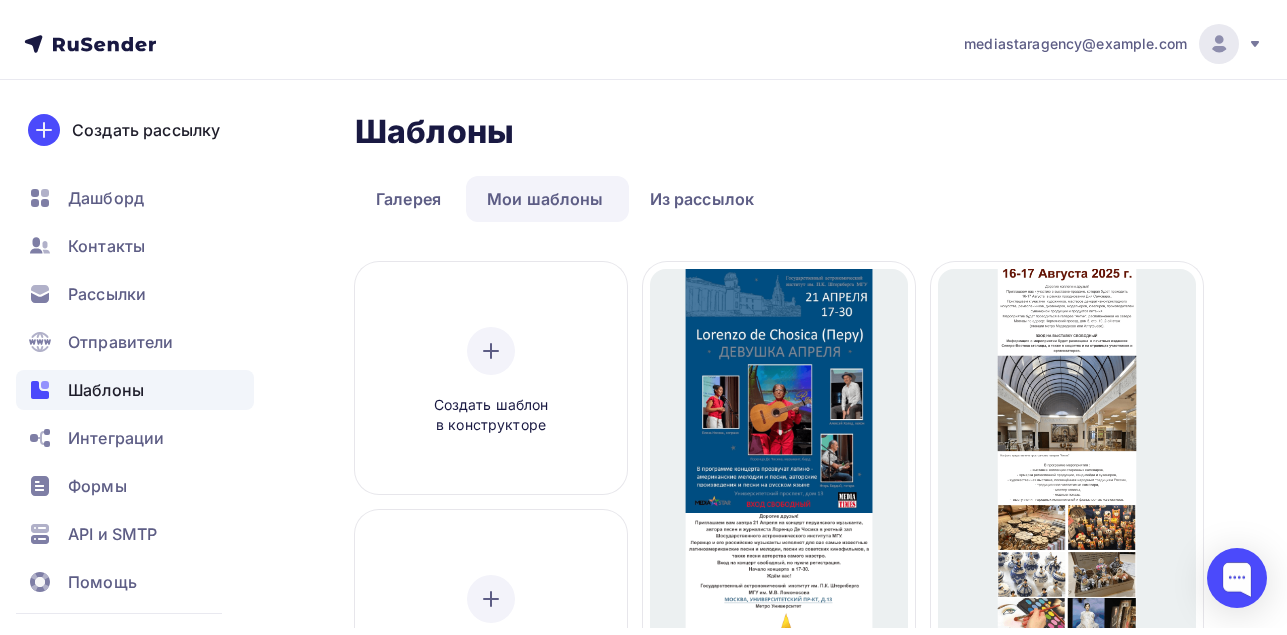 scroll, scrollTop: 400, scrollLeft: 0, axis: vertical 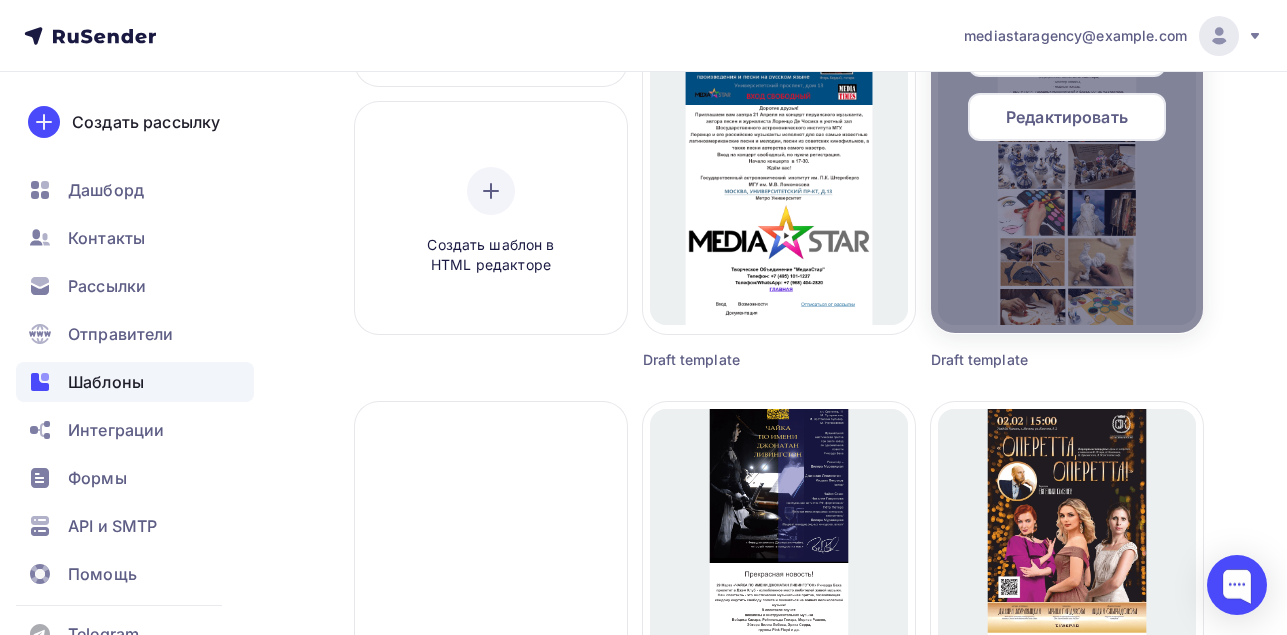 click on "Редактировать" at bounding box center (1067, 117) 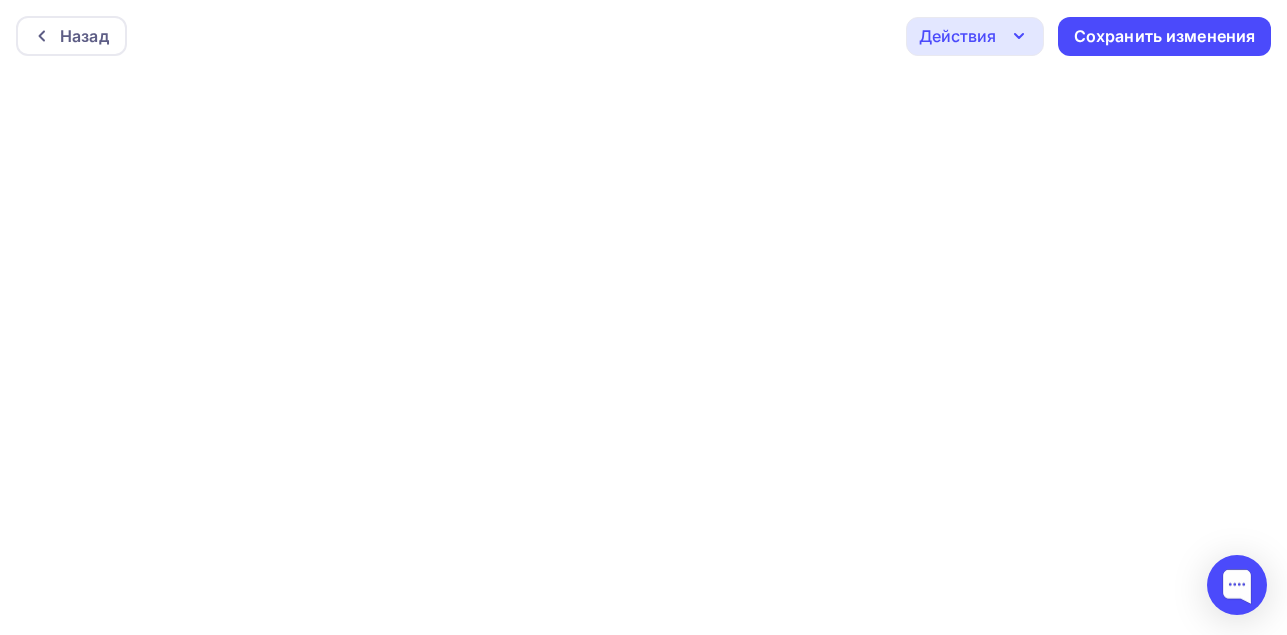 scroll, scrollTop: 5, scrollLeft: 0, axis: vertical 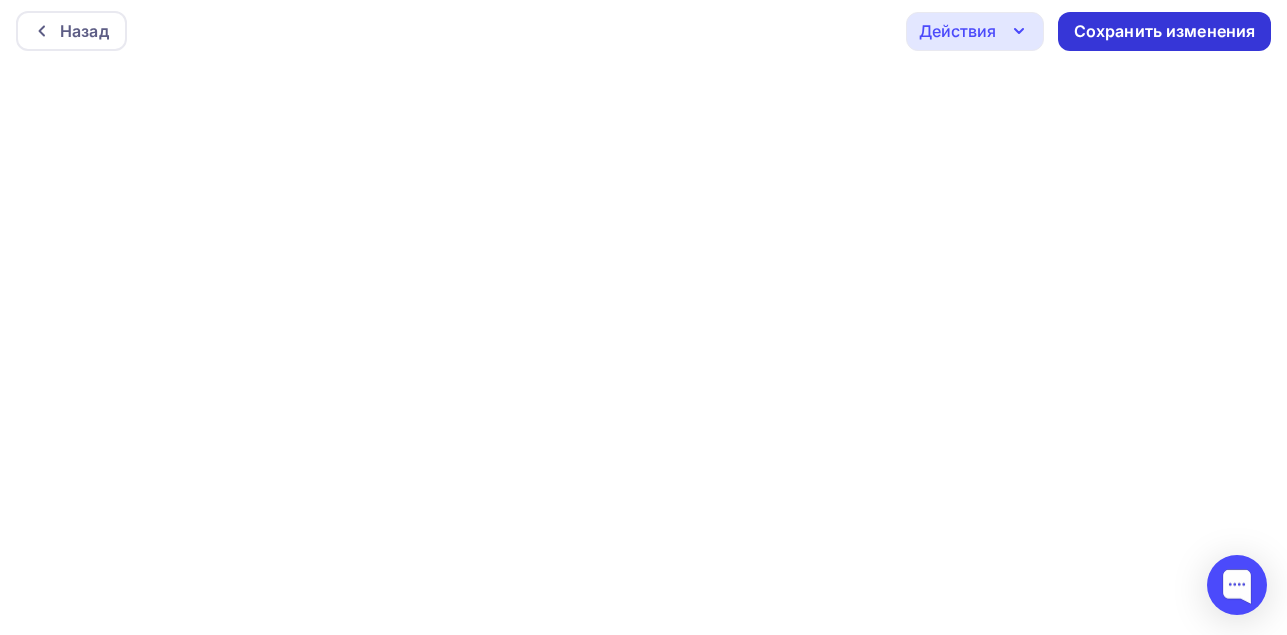 click on "Сохранить изменения" at bounding box center [1165, 31] 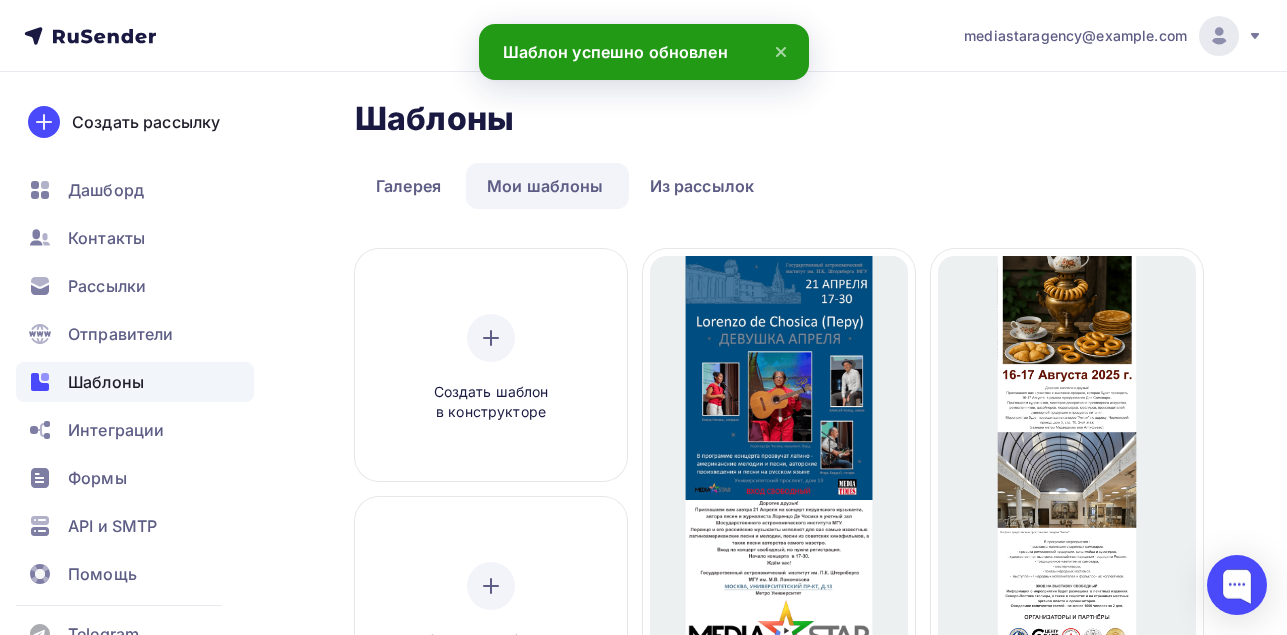 scroll, scrollTop: 0, scrollLeft: 0, axis: both 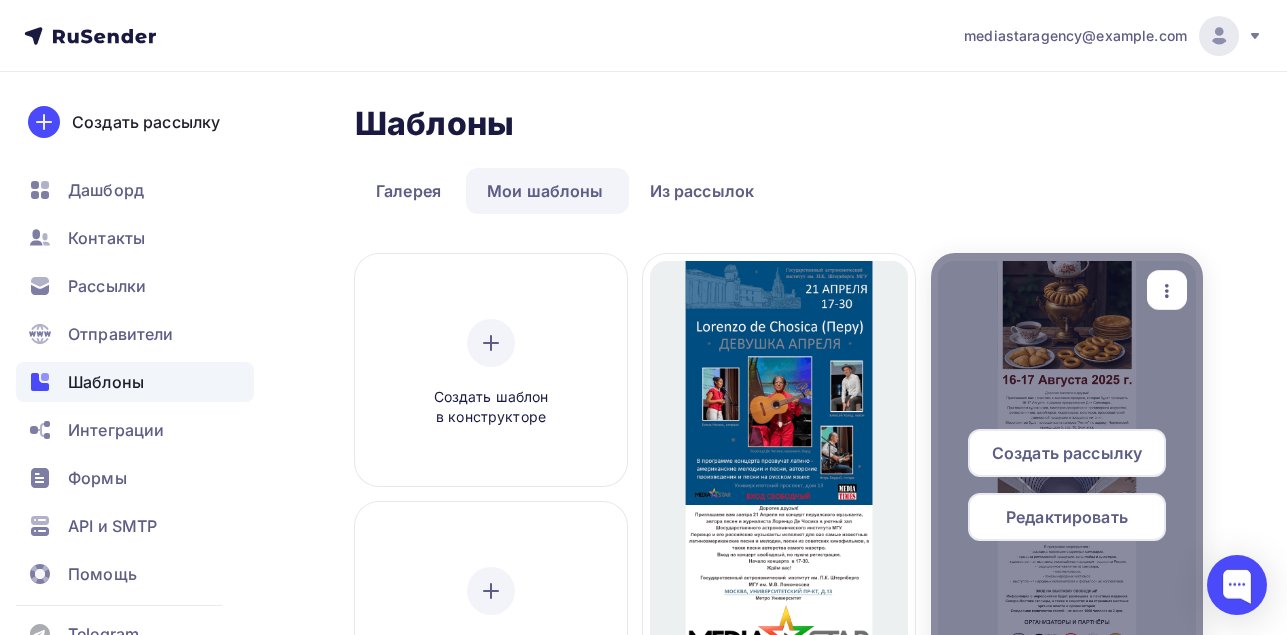 click at bounding box center [1067, 493] 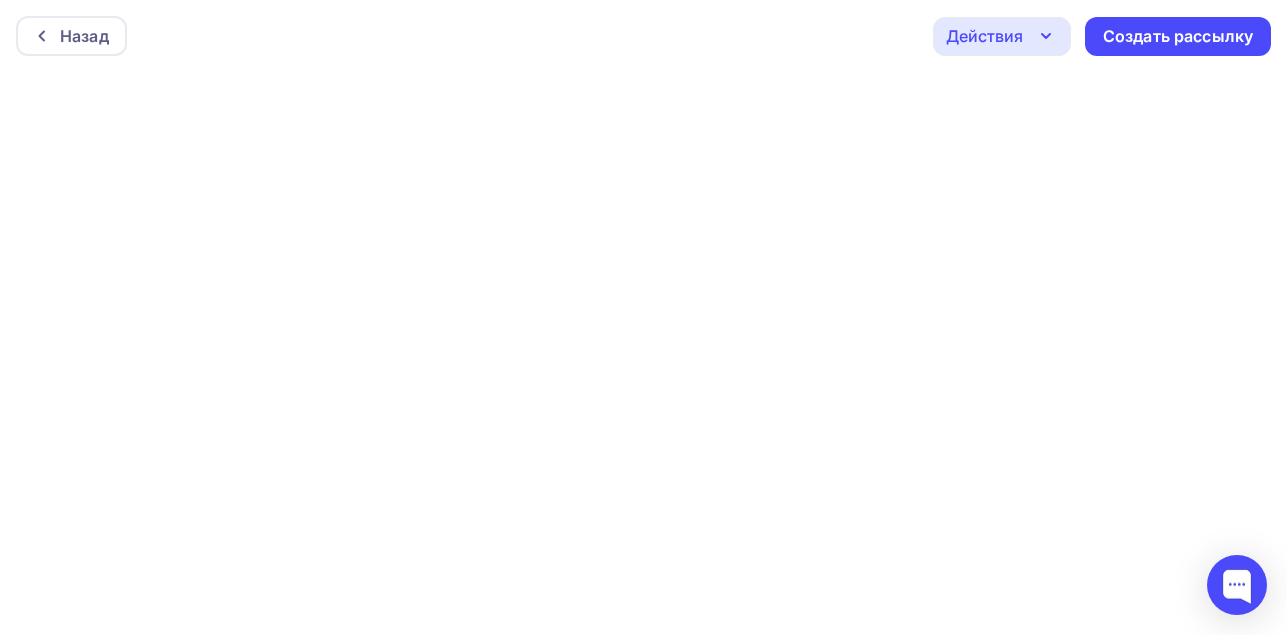 scroll, scrollTop: 5, scrollLeft: 0, axis: vertical 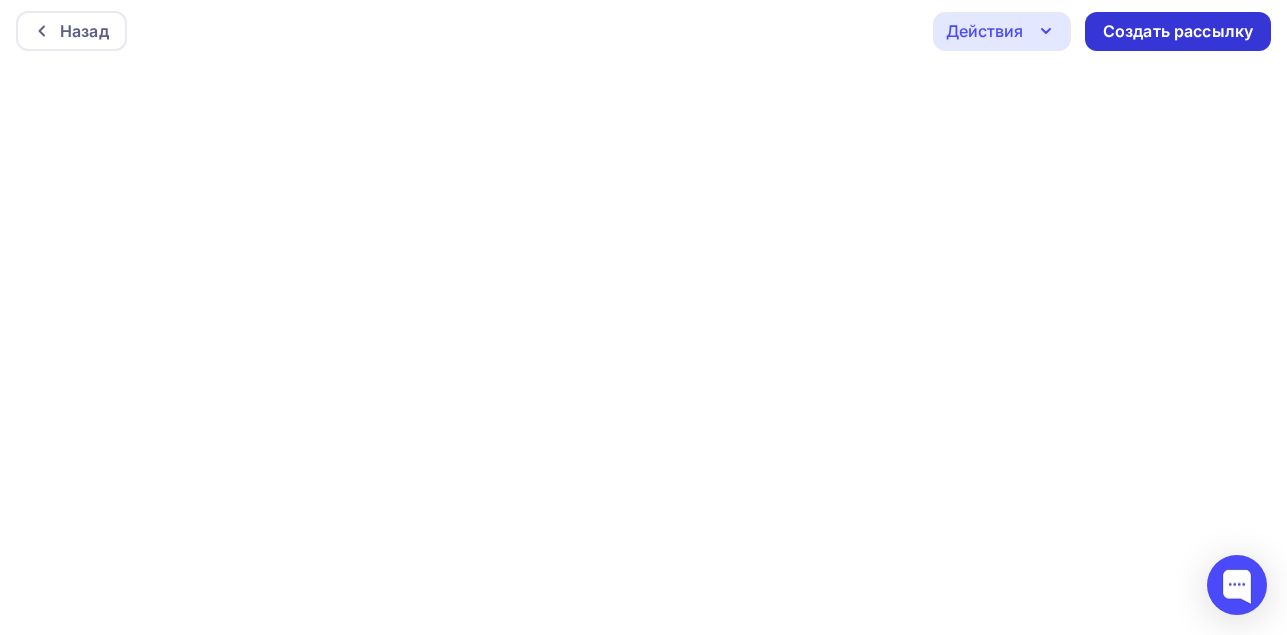 click on "Создать рассылку" at bounding box center (1178, 31) 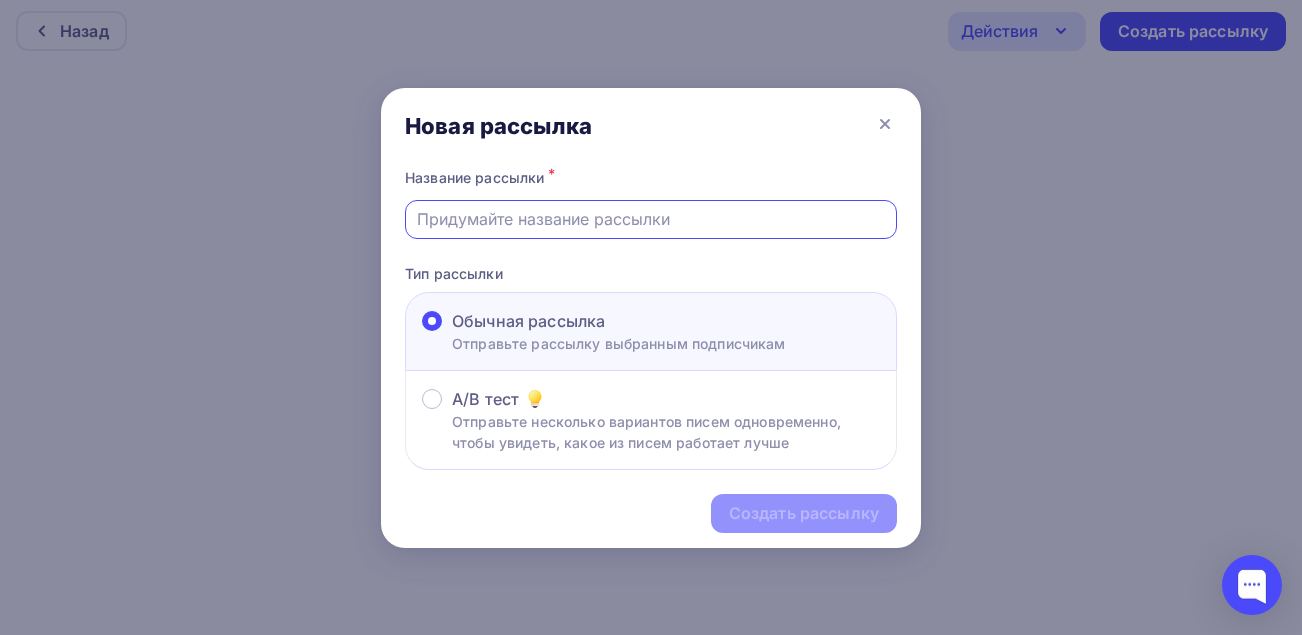 click at bounding box center [651, 219] 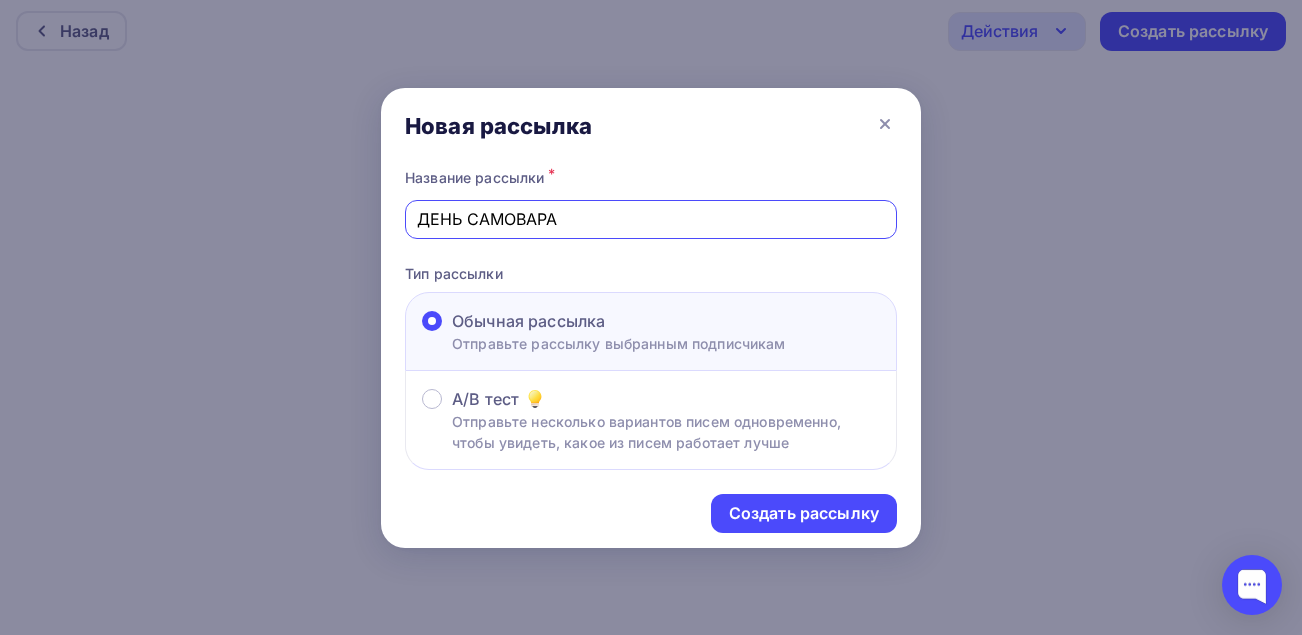 click on "ДЕНЬ САМОВАРА" at bounding box center [651, 219] 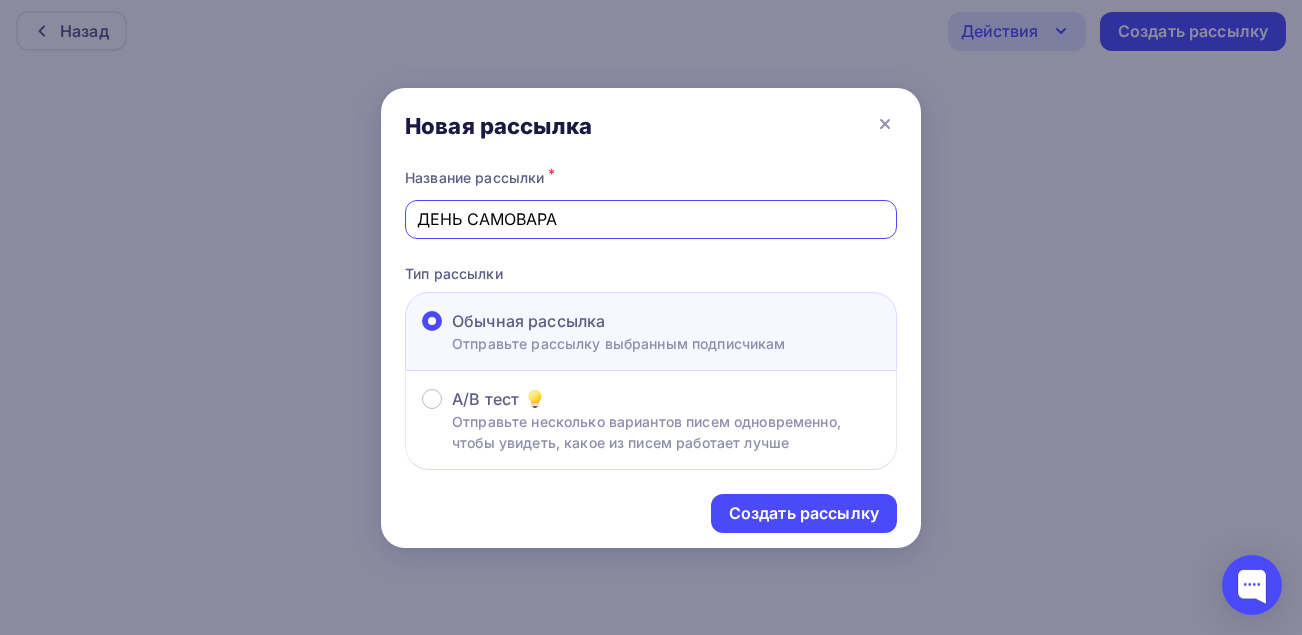 click on "ДЕНЬ САМОВАРА" at bounding box center [651, 219] 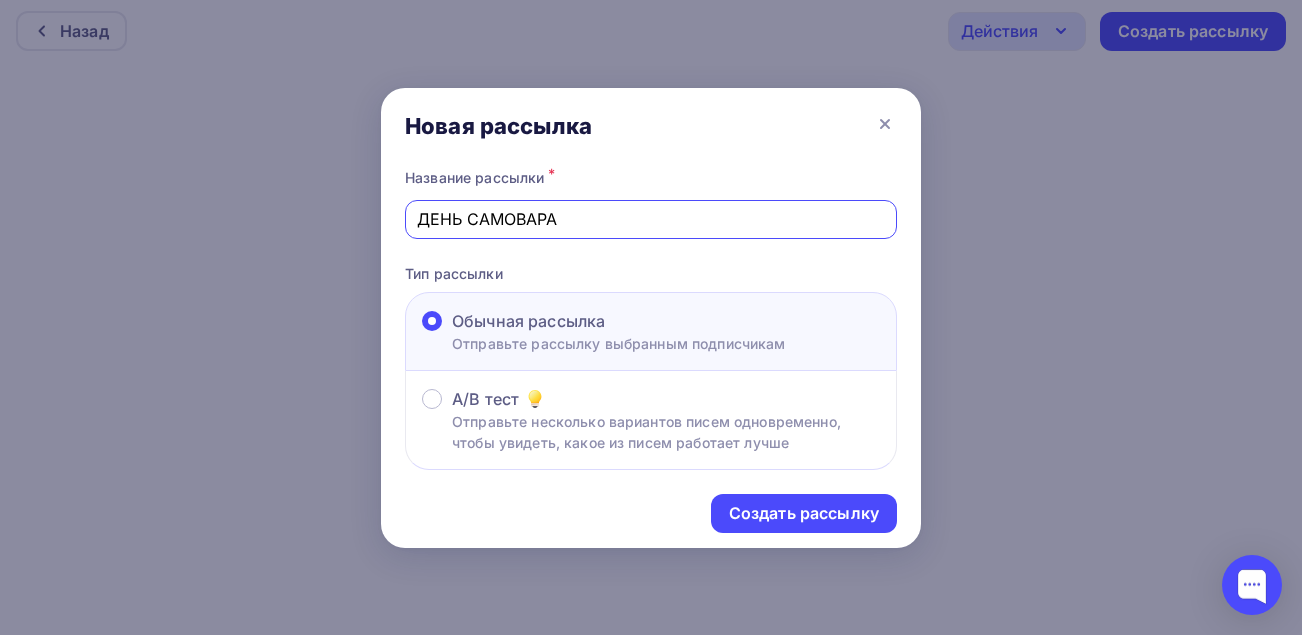 click on "Название рассылки
*" at bounding box center [651, 178] 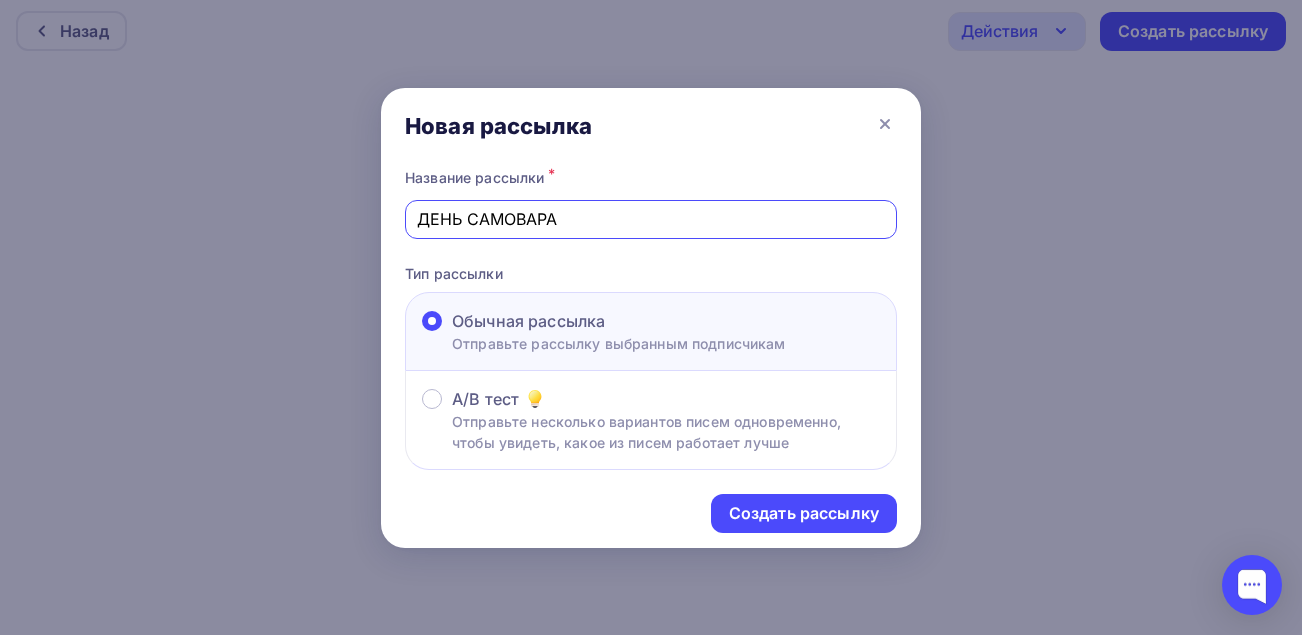 click on "ДЕНЬ САМОВАРА" at bounding box center (651, 219) 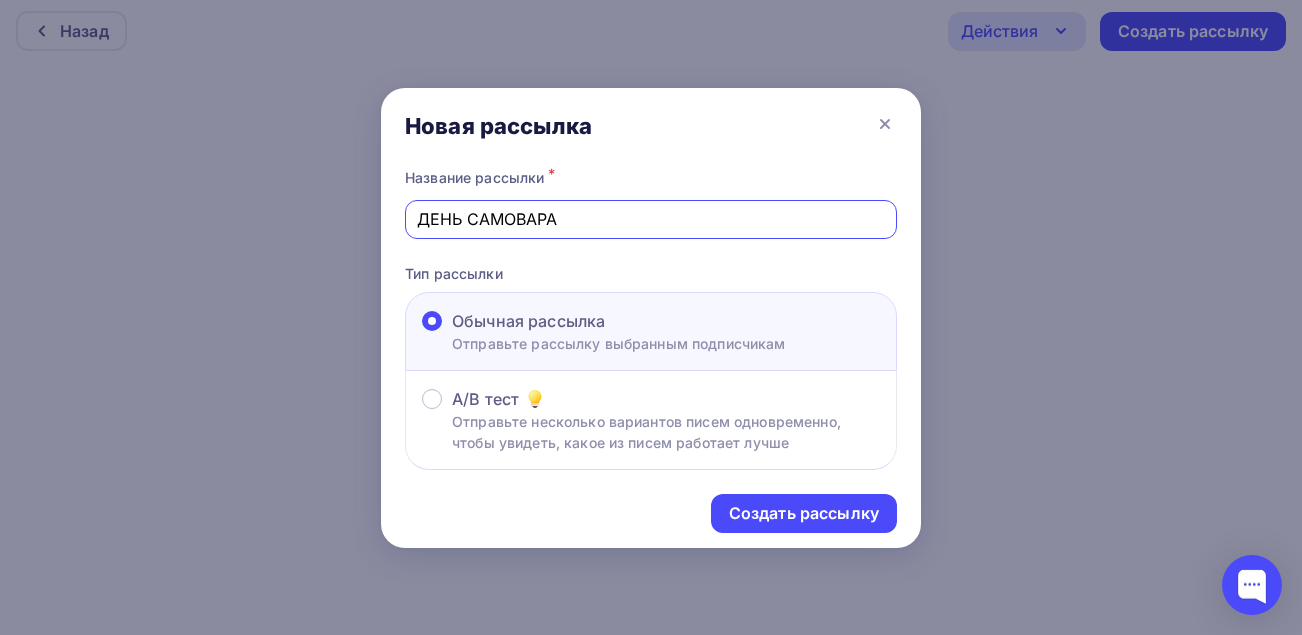 click on "Название рассылки
*" at bounding box center [651, 178] 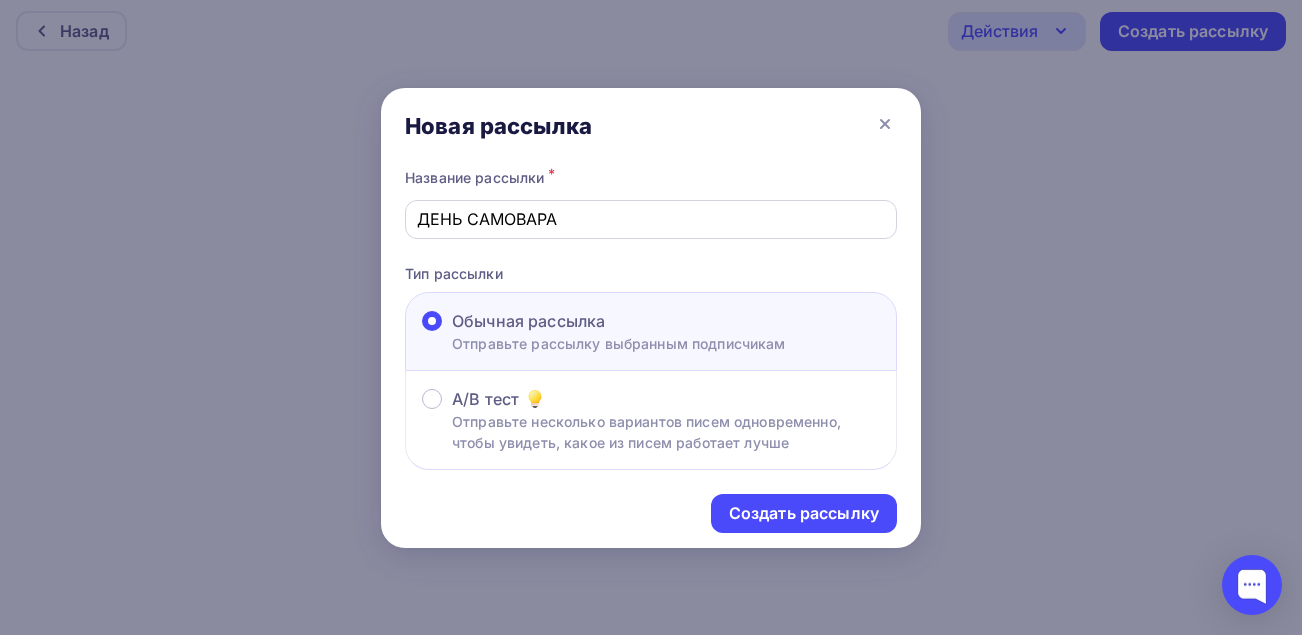 click on "ДЕНЬ САМОВАРА" at bounding box center [651, 219] 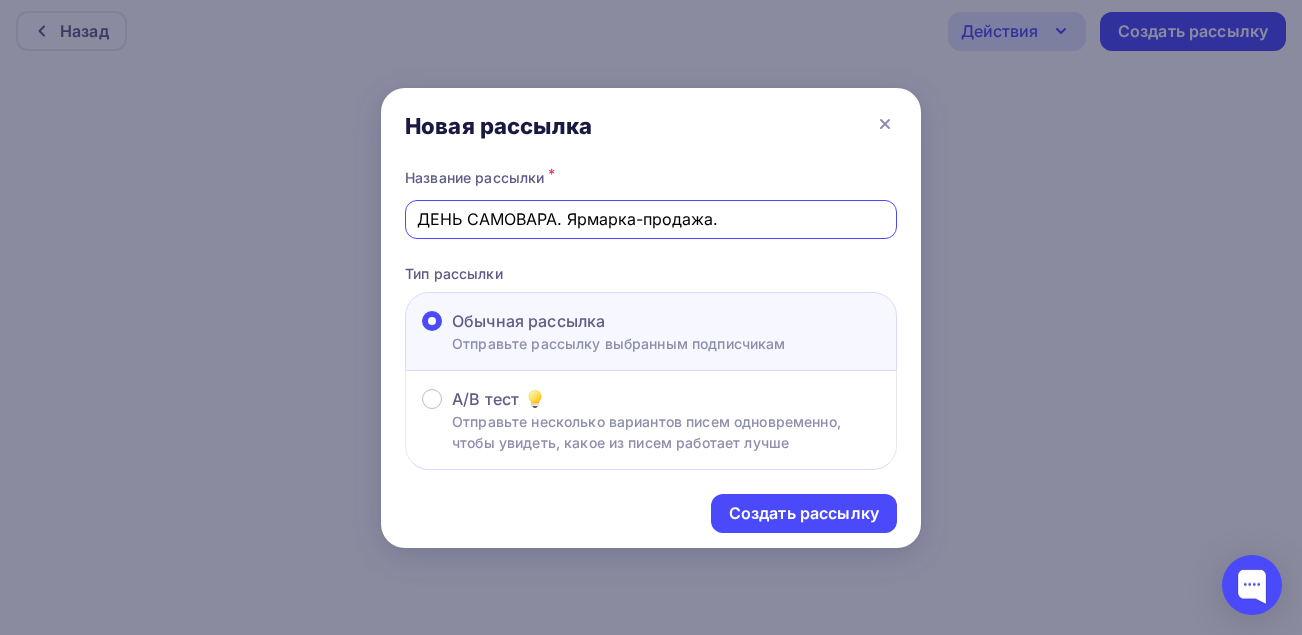click on "ДЕНЬ САМОВАРА. Ярмарка-продажа." at bounding box center [651, 219] 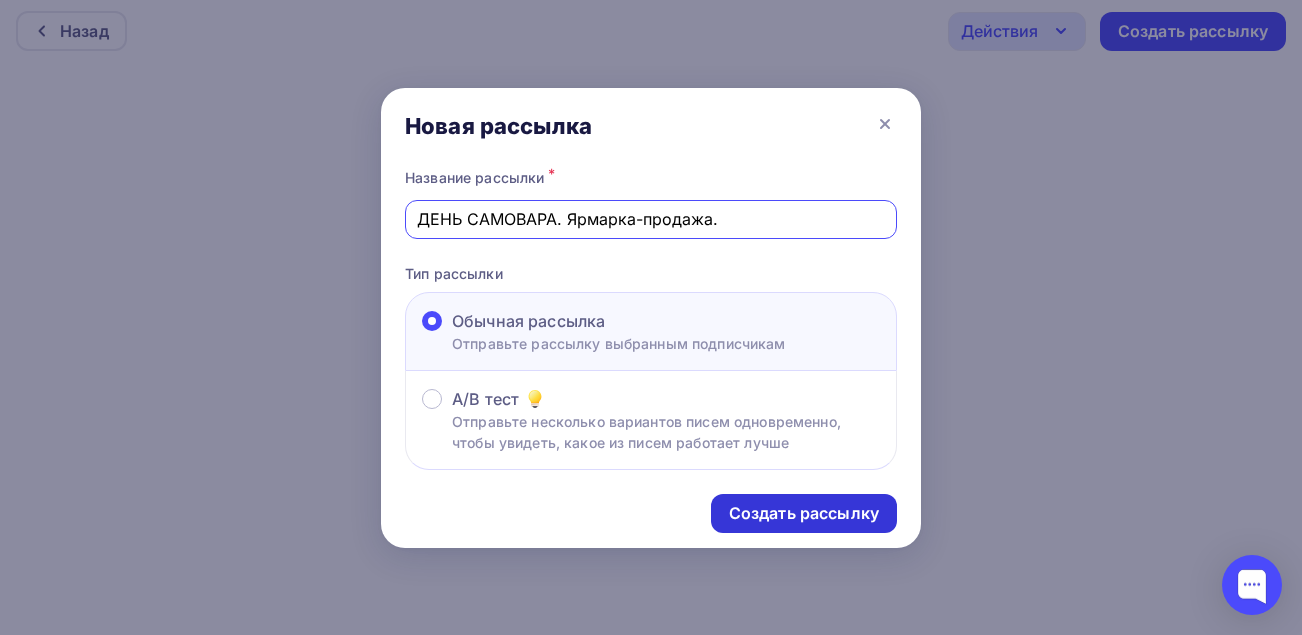 type on "ДЕНЬ САМОВАРА. Ярмарка-продажа." 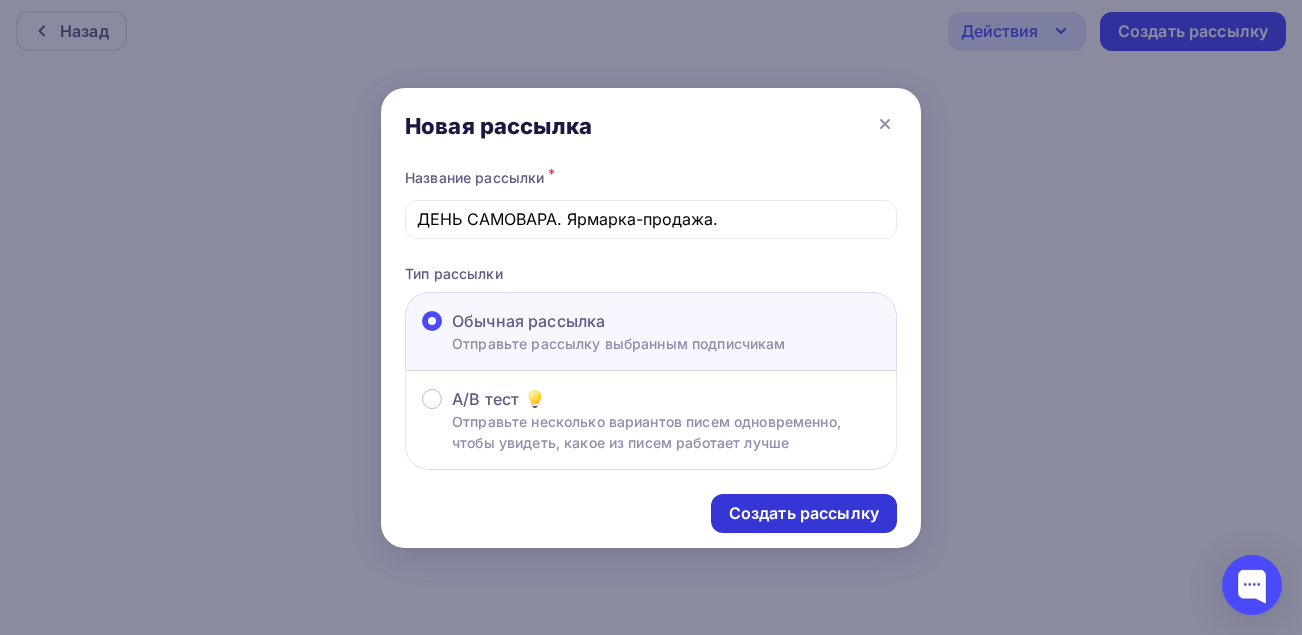 click on "Создать рассылку" at bounding box center [804, 513] 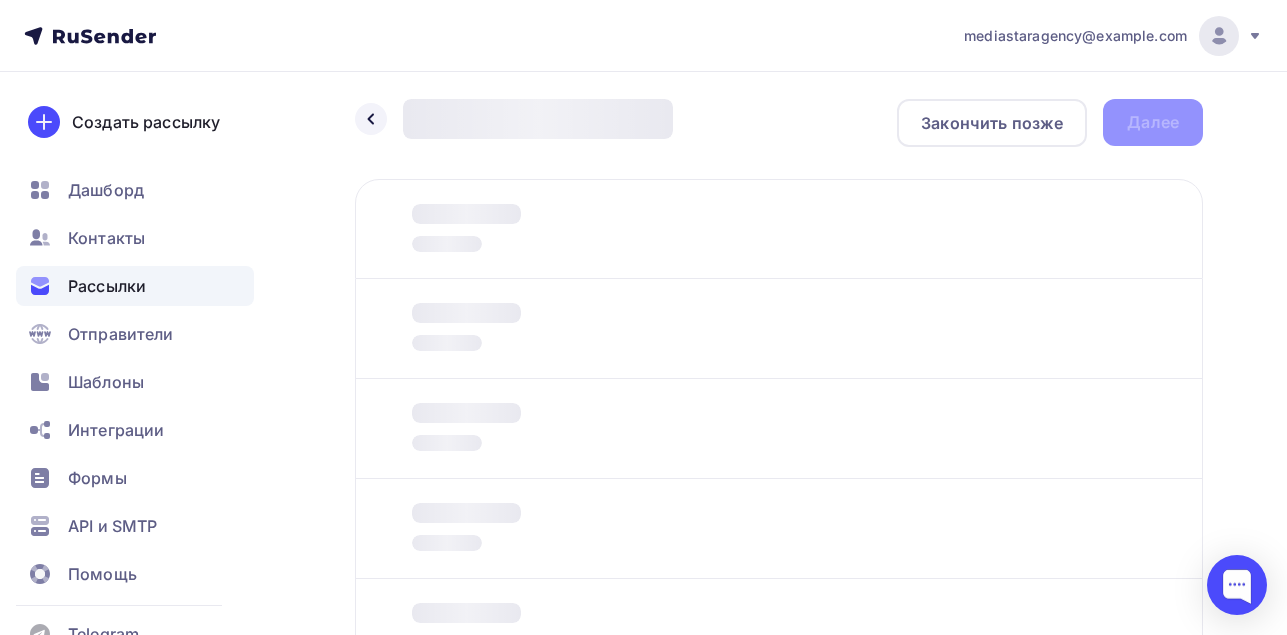 scroll, scrollTop: 0, scrollLeft: 0, axis: both 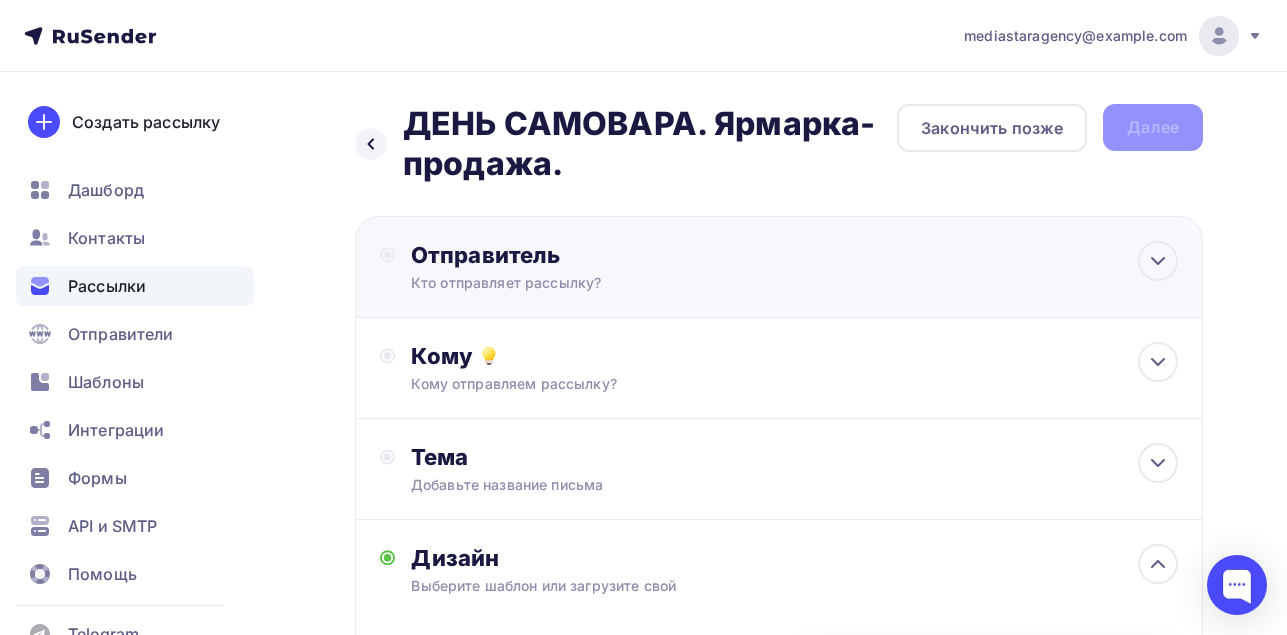 click on "Кто отправляет рассылку?" at bounding box center [606, 283] 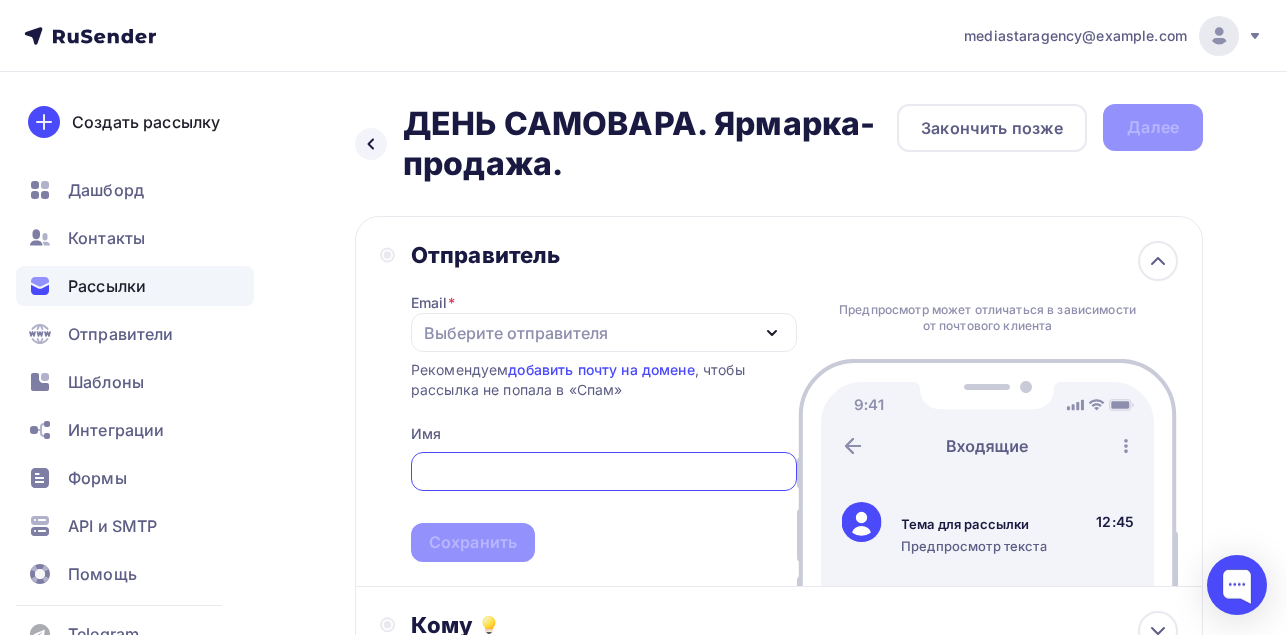 click 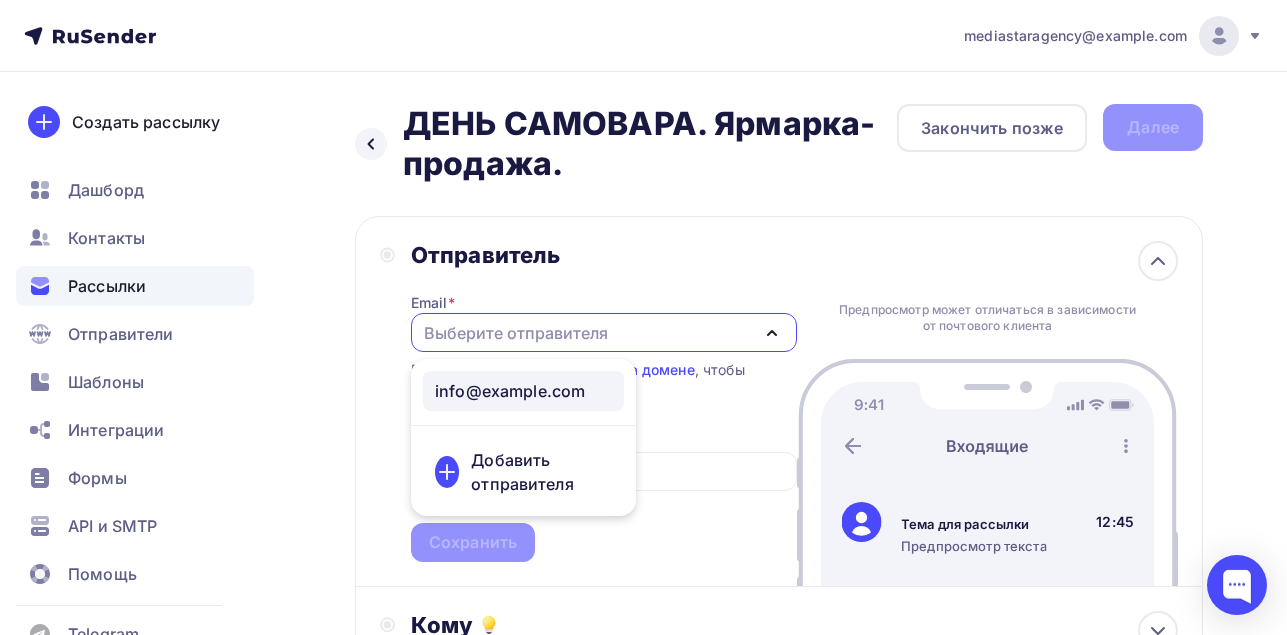 click on "info@example.com" at bounding box center (510, 391) 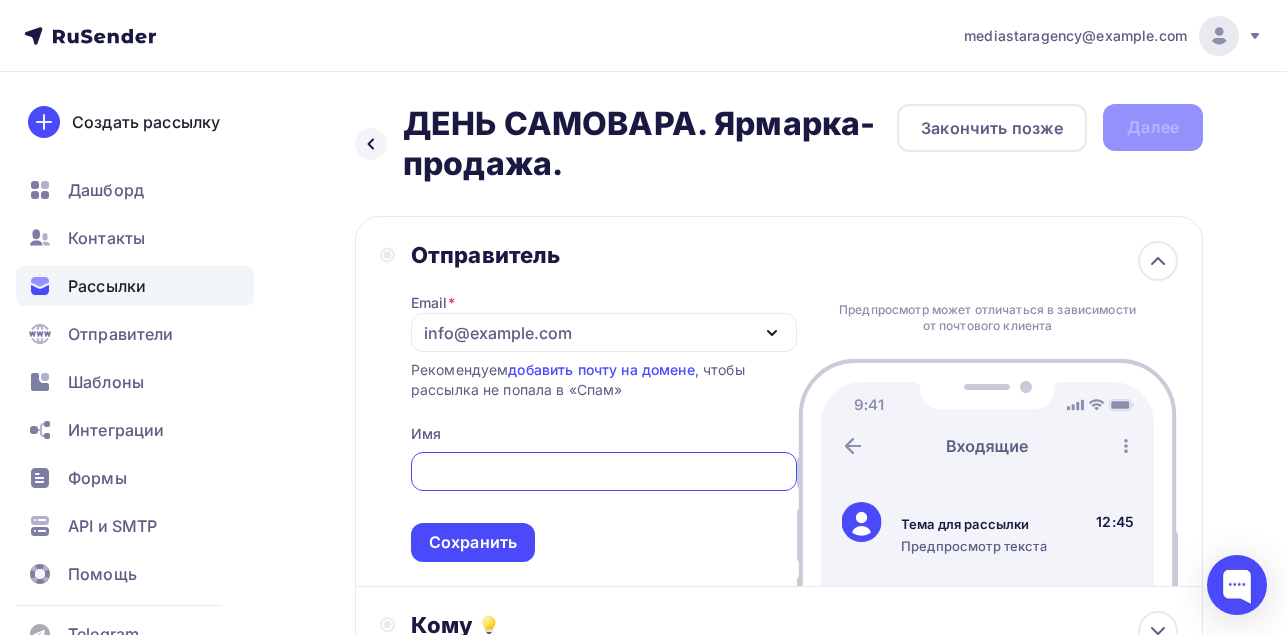 click at bounding box center (603, 472) 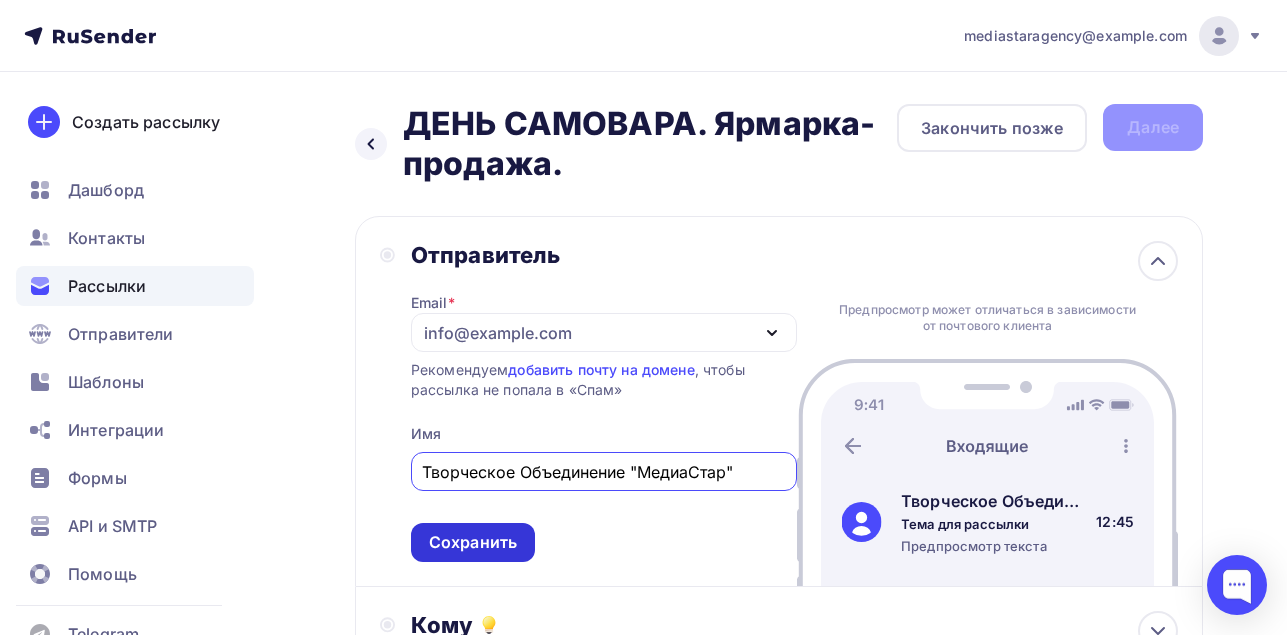 type on "Творческое Объединение "МедиаСтар"" 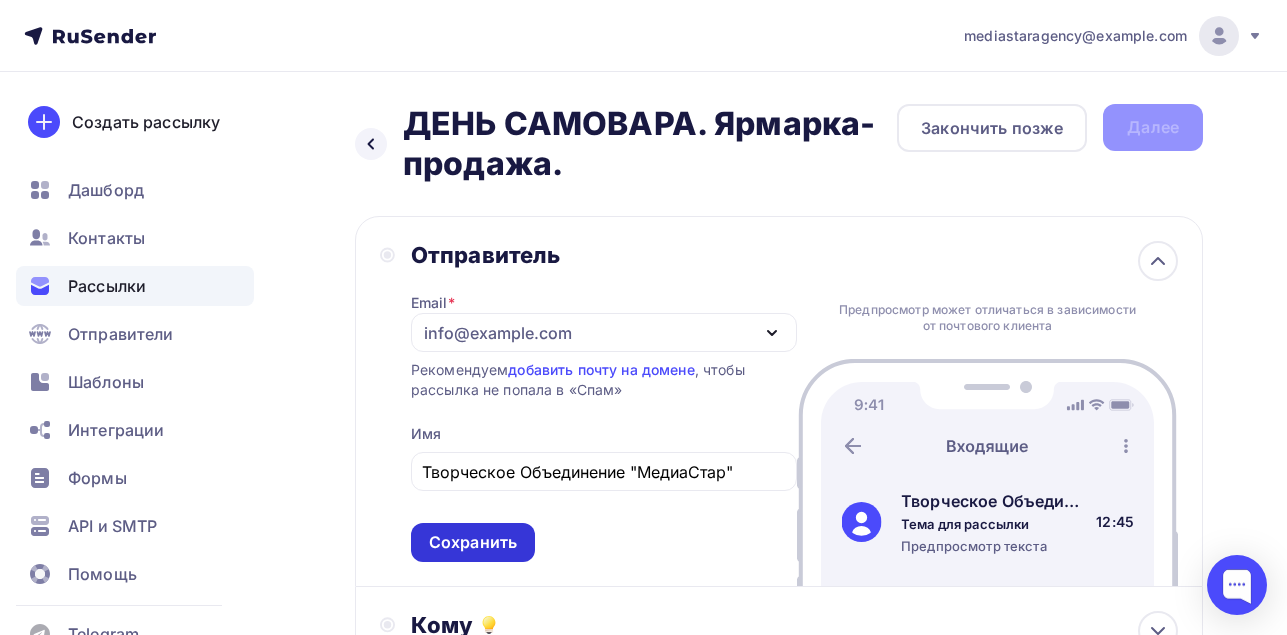 click on "Сохранить" at bounding box center (473, 542) 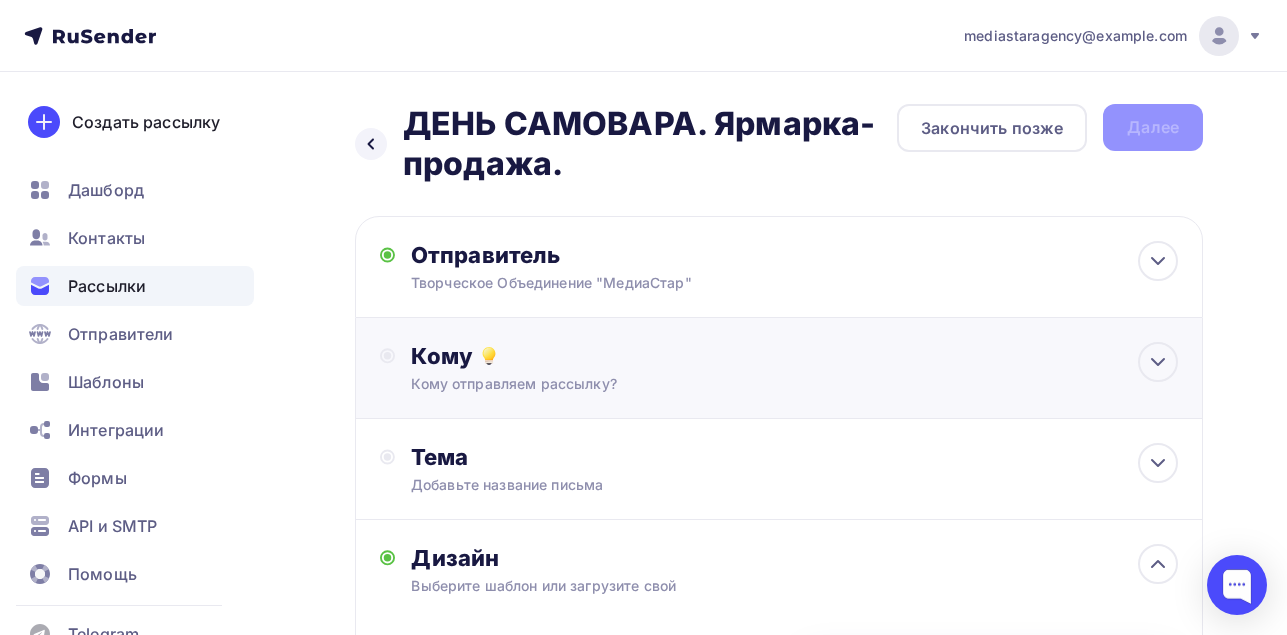 click on "Кому отправляем рассылку?" at bounding box center (756, 384) 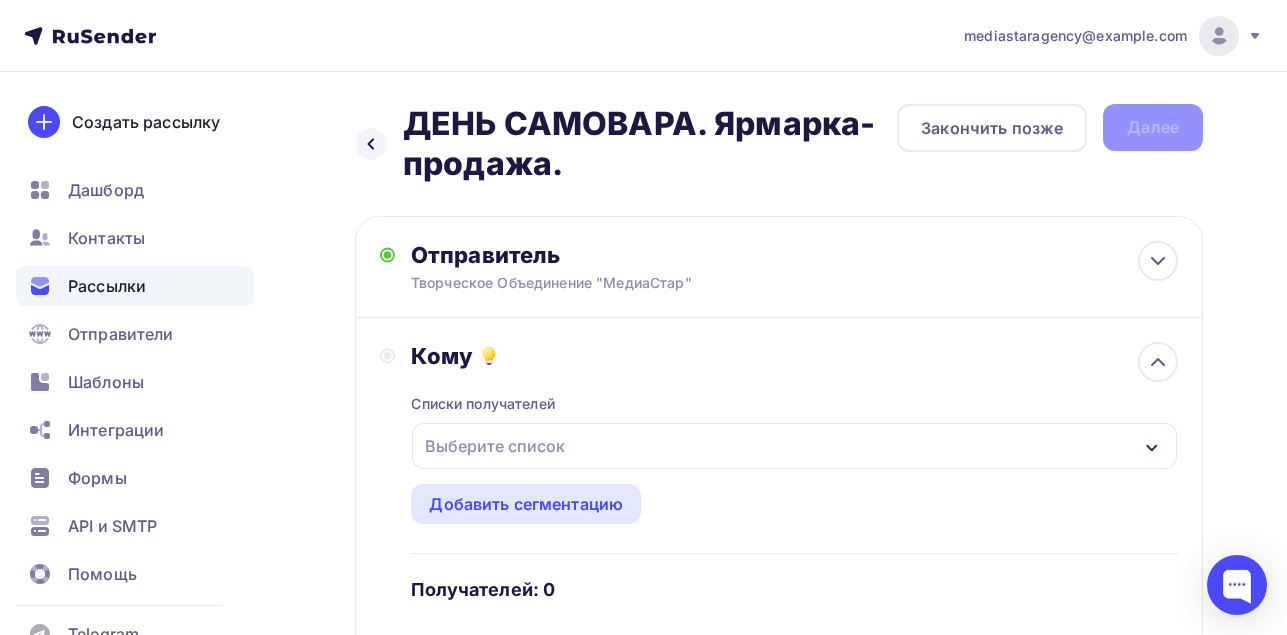 scroll, scrollTop: 100, scrollLeft: 0, axis: vertical 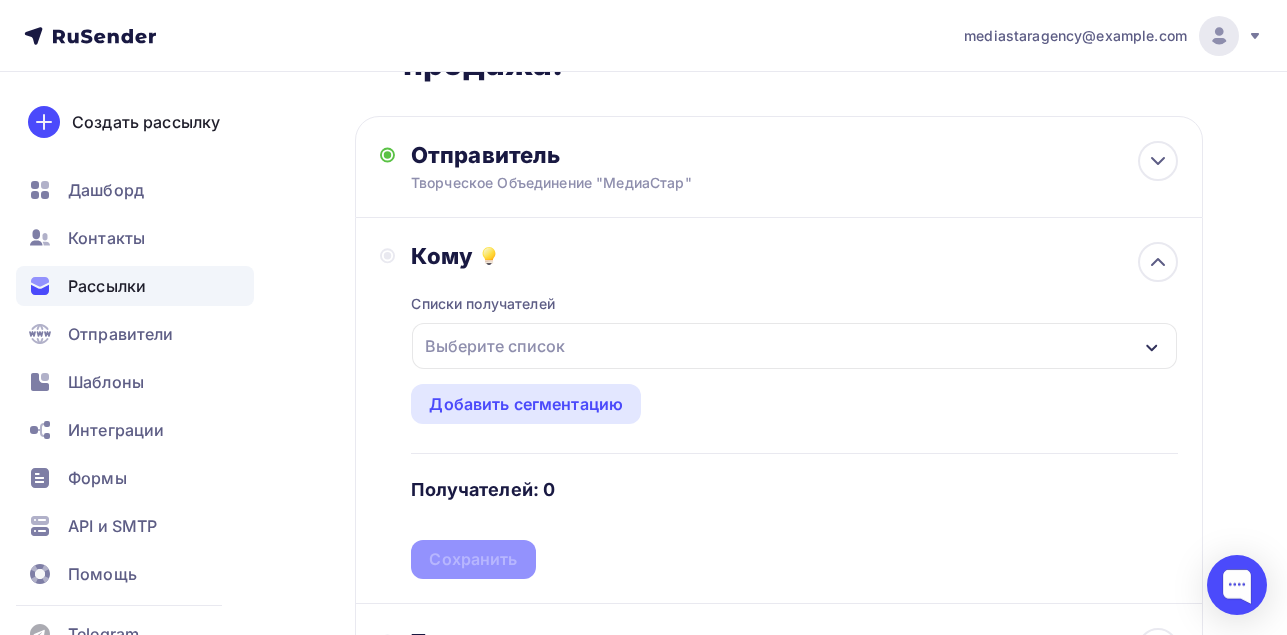 click on "Выберите список" at bounding box center (495, 346) 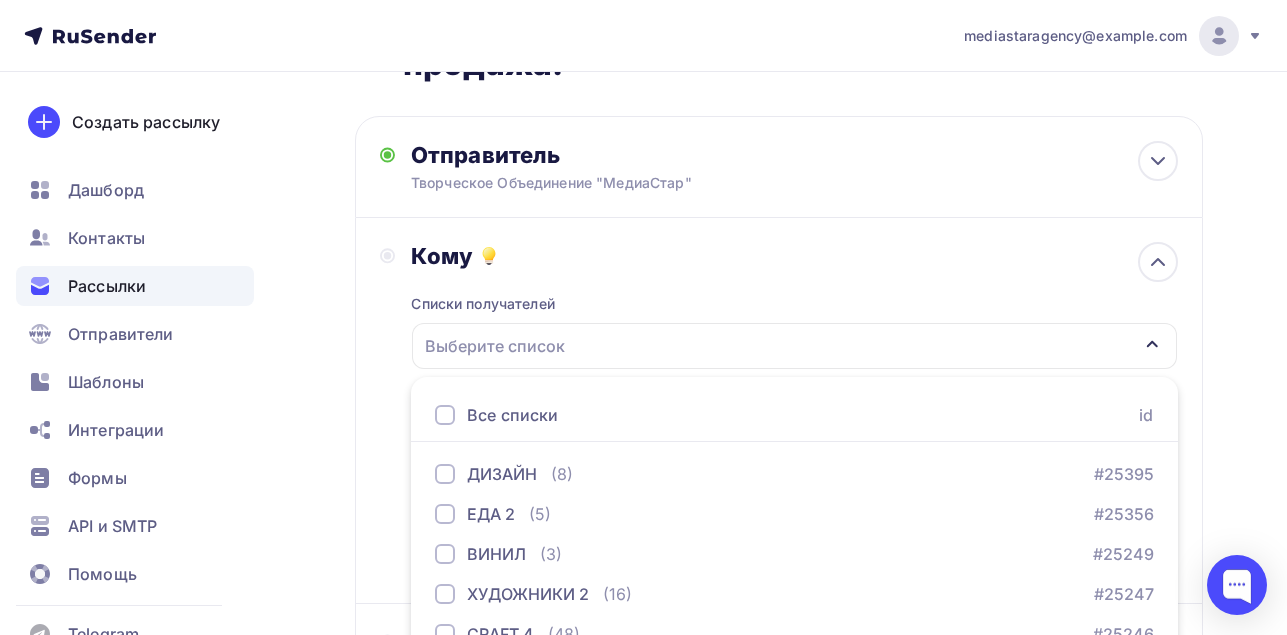 scroll, scrollTop: 360, scrollLeft: 0, axis: vertical 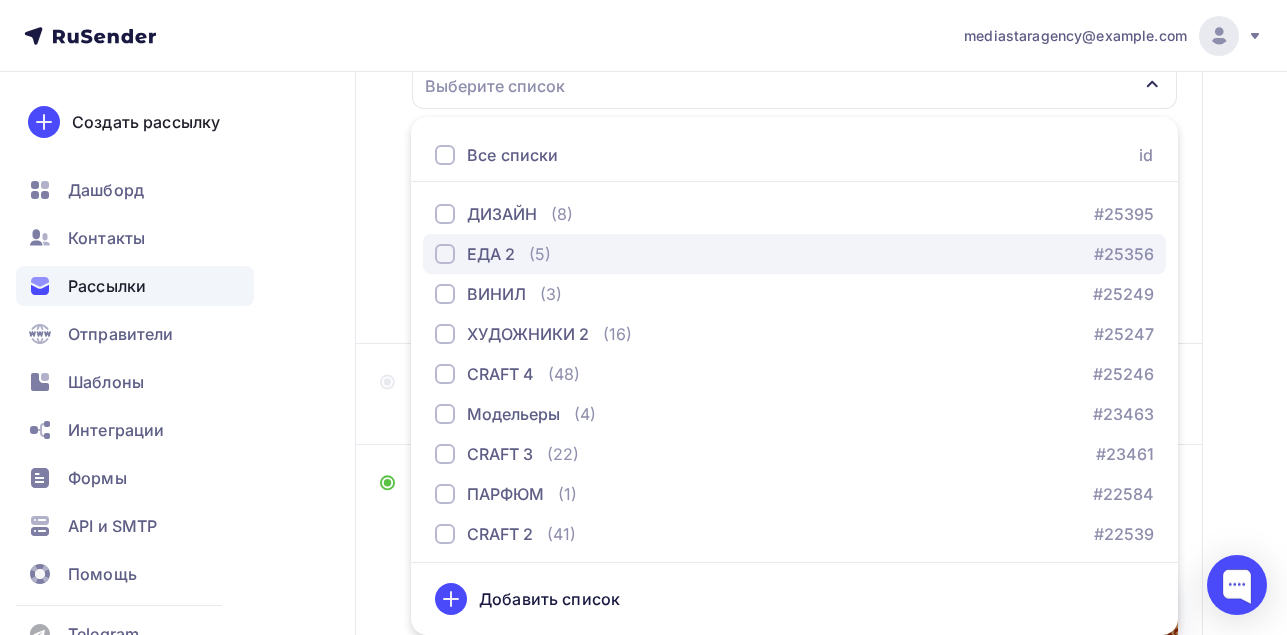click at bounding box center [445, 254] 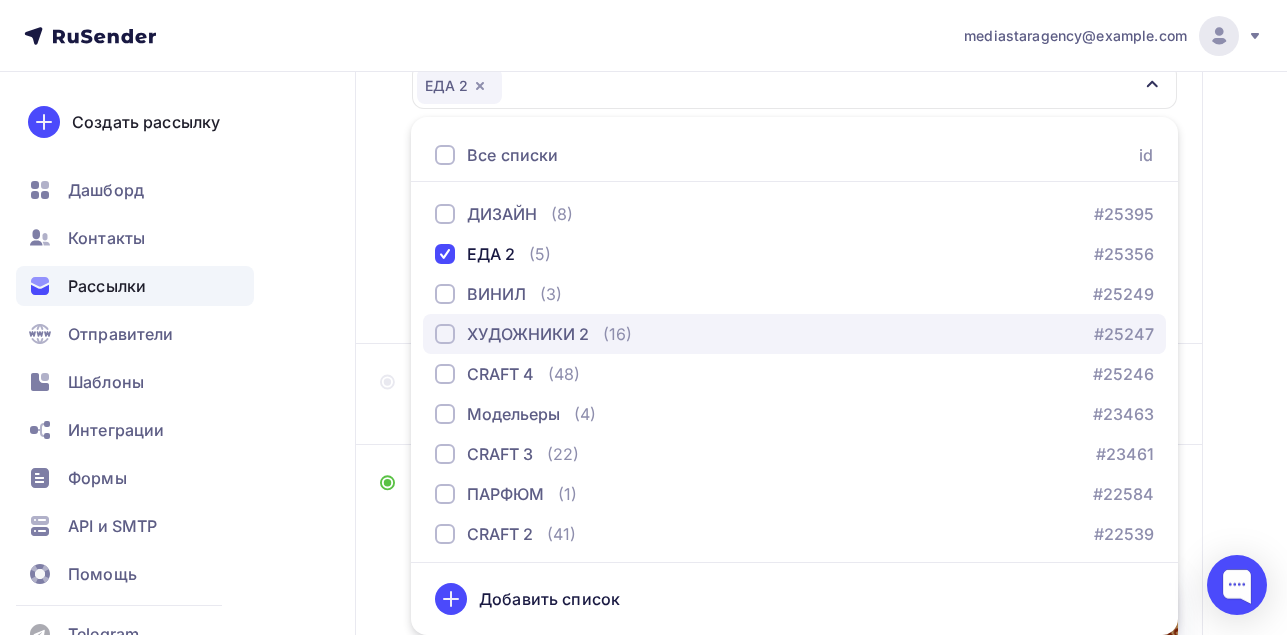 click at bounding box center (445, 334) 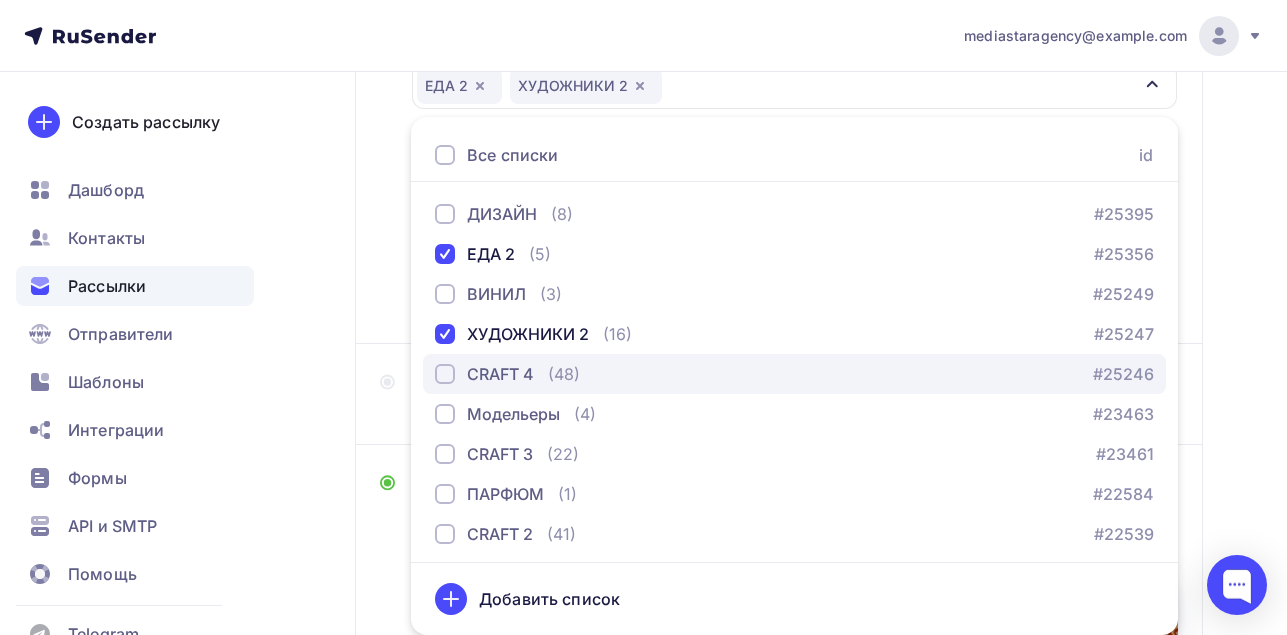 click at bounding box center [445, 374] 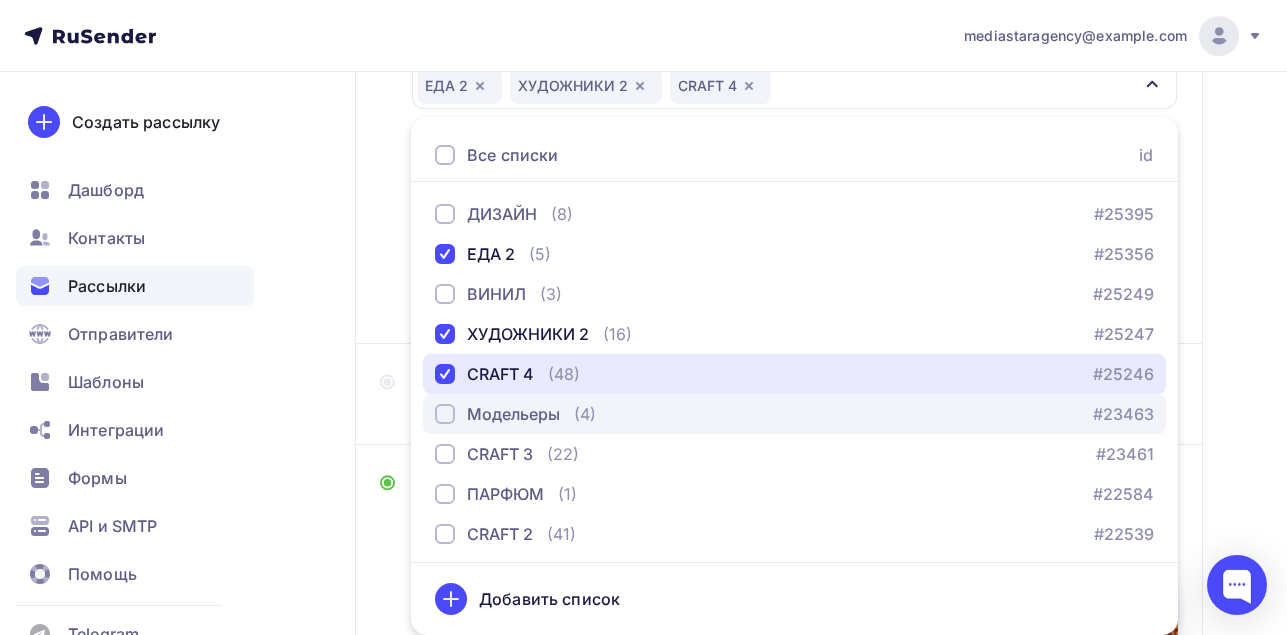 scroll, scrollTop: 100, scrollLeft: 0, axis: vertical 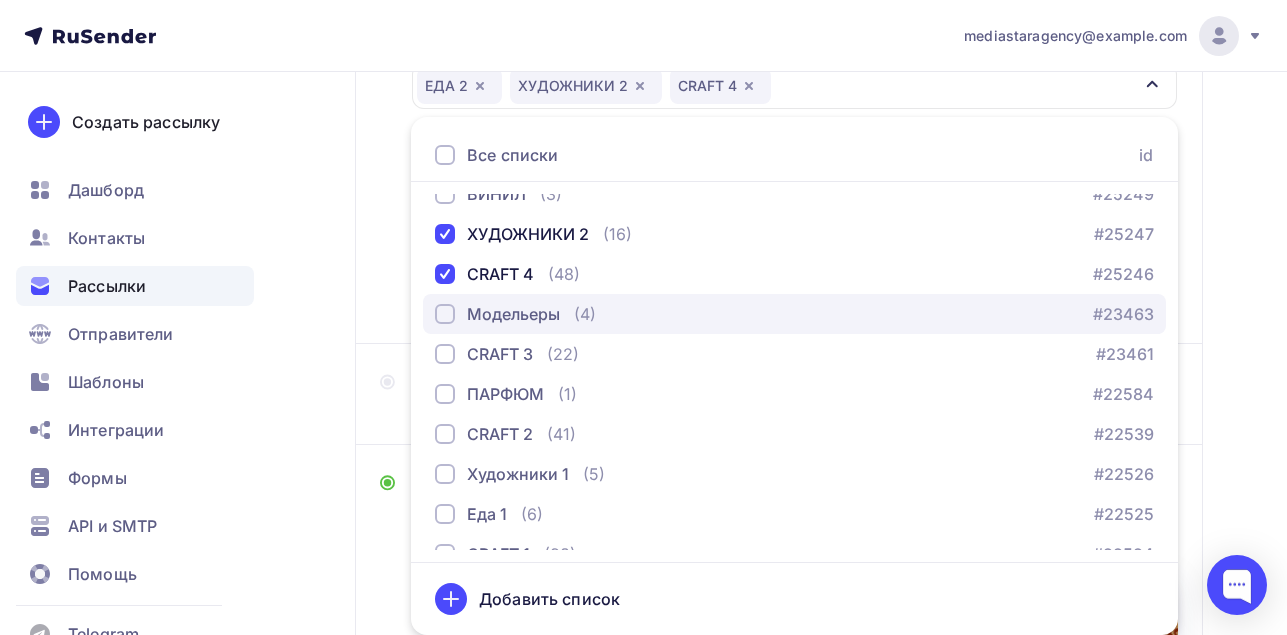 click at bounding box center [445, 314] 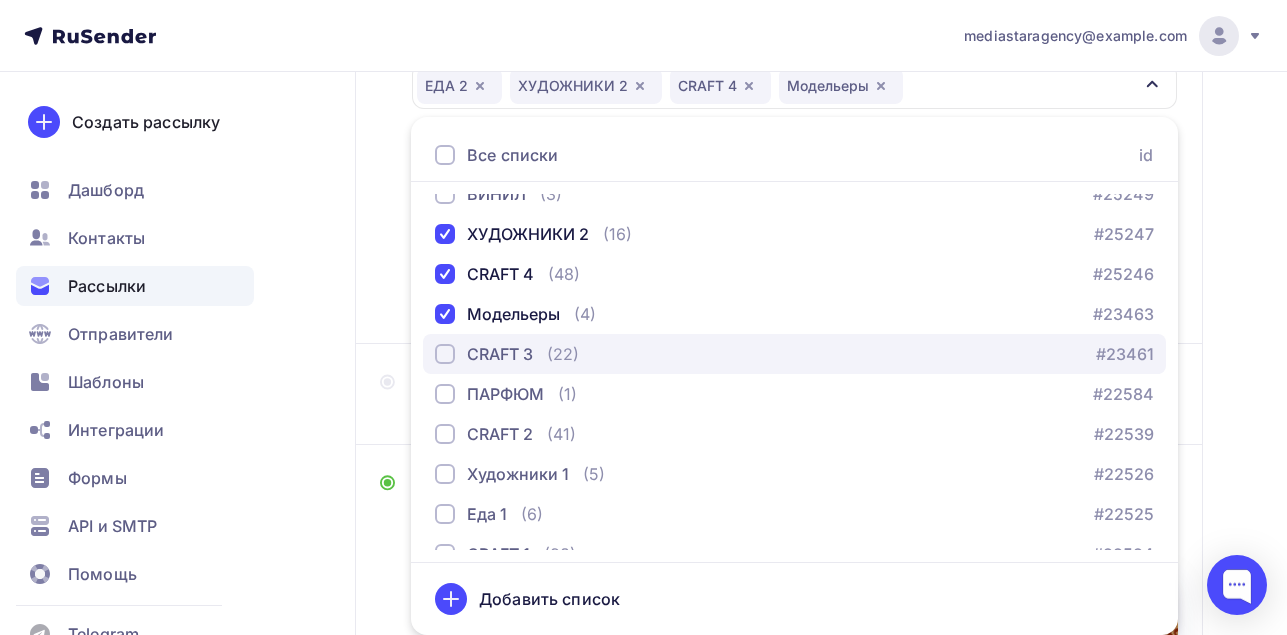 click at bounding box center [445, 354] 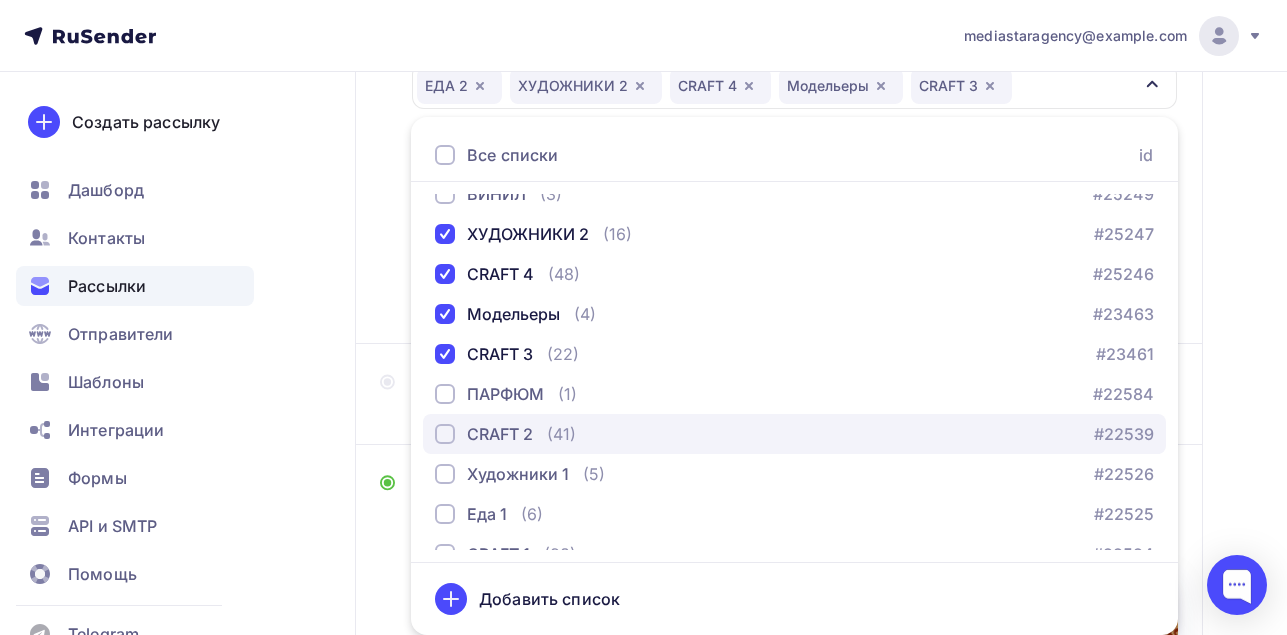 click at bounding box center (445, 434) 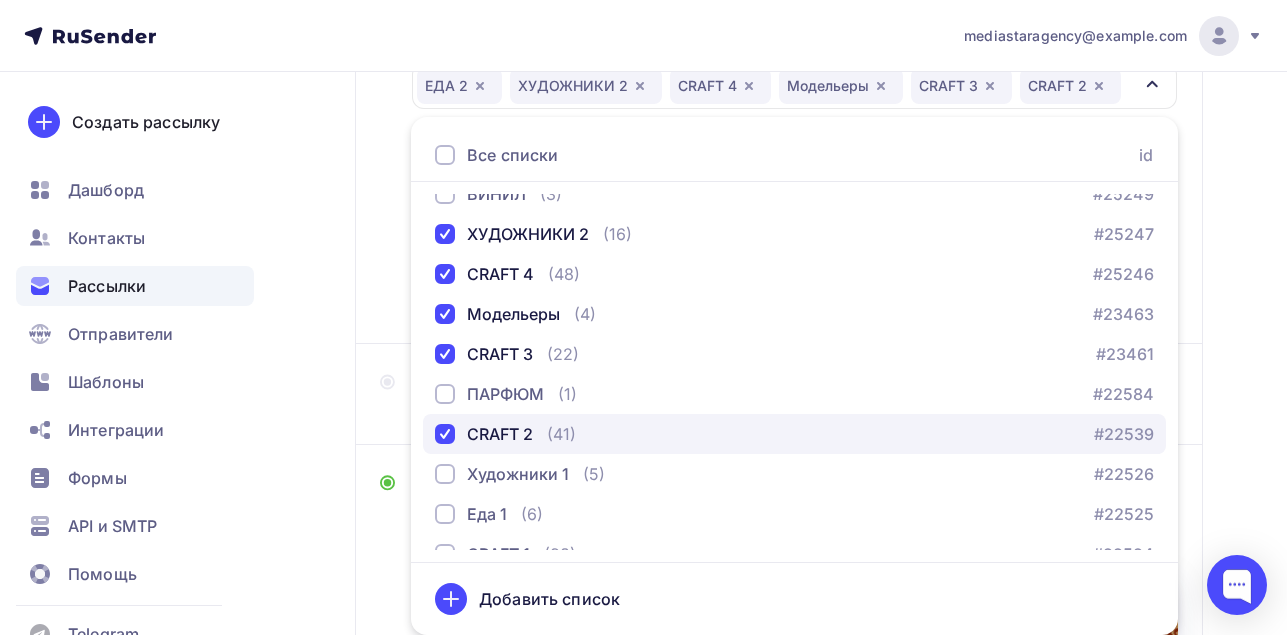 scroll, scrollTop: 200, scrollLeft: 0, axis: vertical 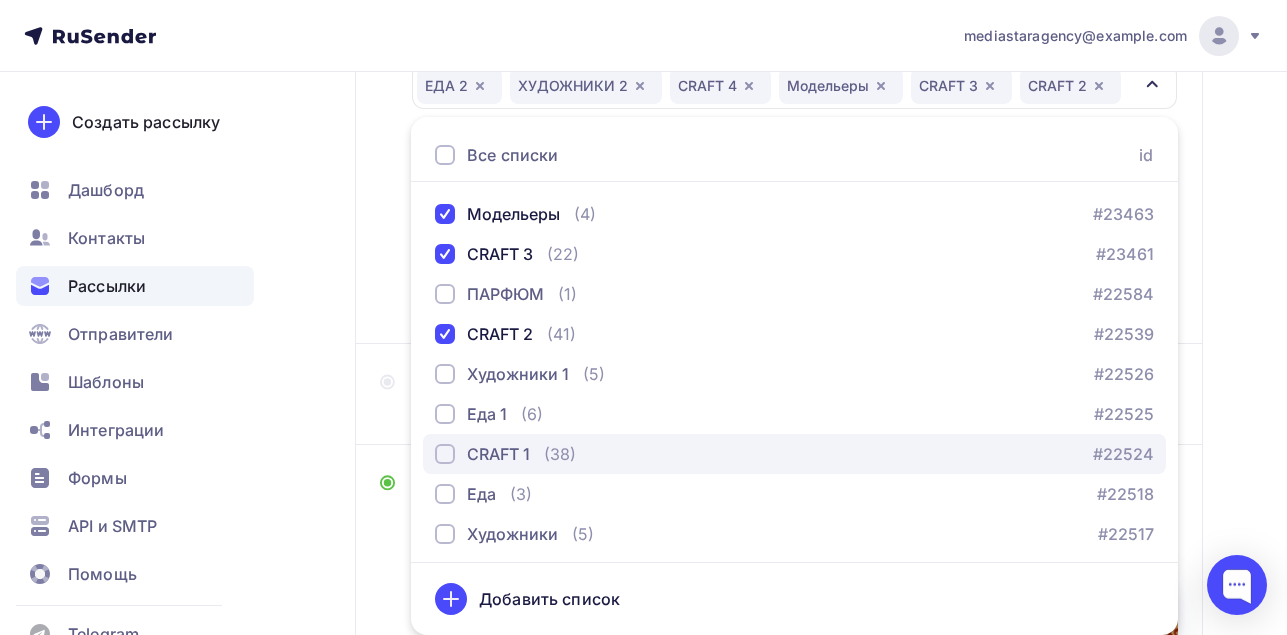 click at bounding box center (445, 454) 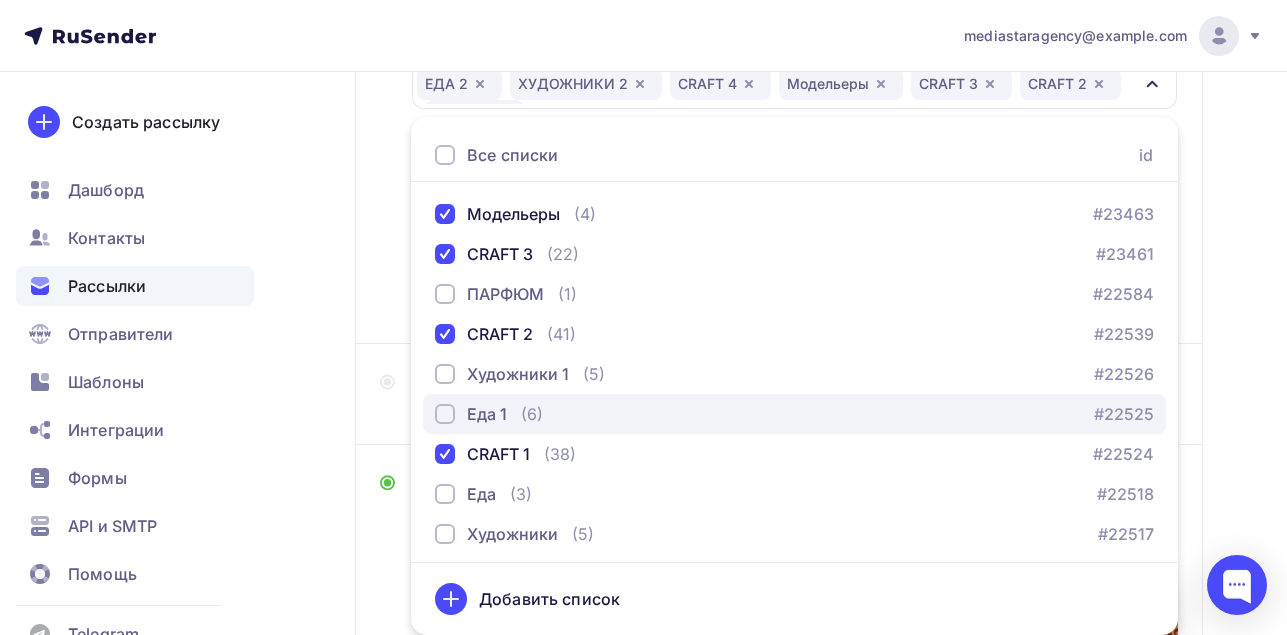 click at bounding box center [445, 414] 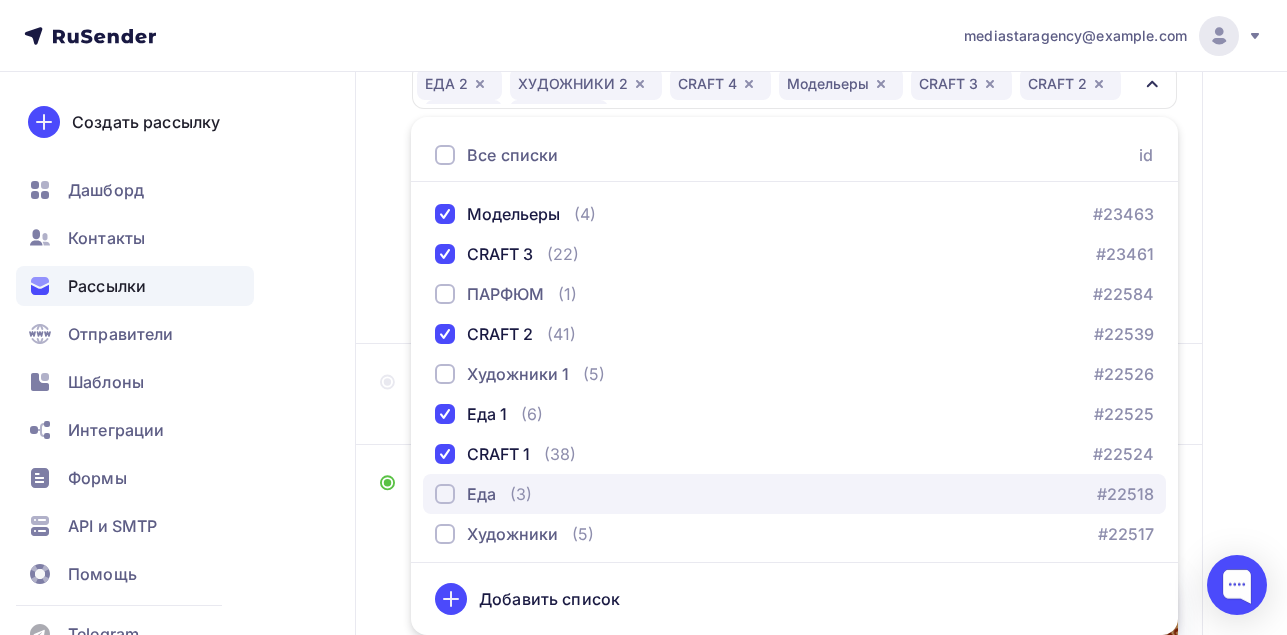 click at bounding box center (445, 494) 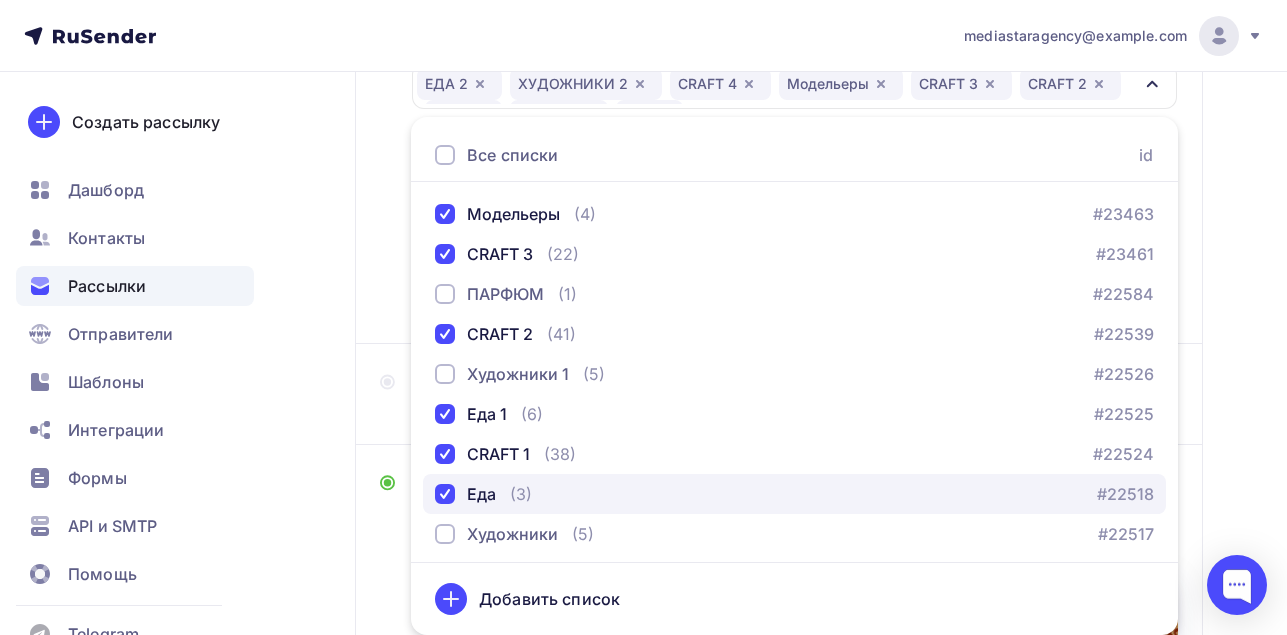 scroll, scrollTop: 300, scrollLeft: 0, axis: vertical 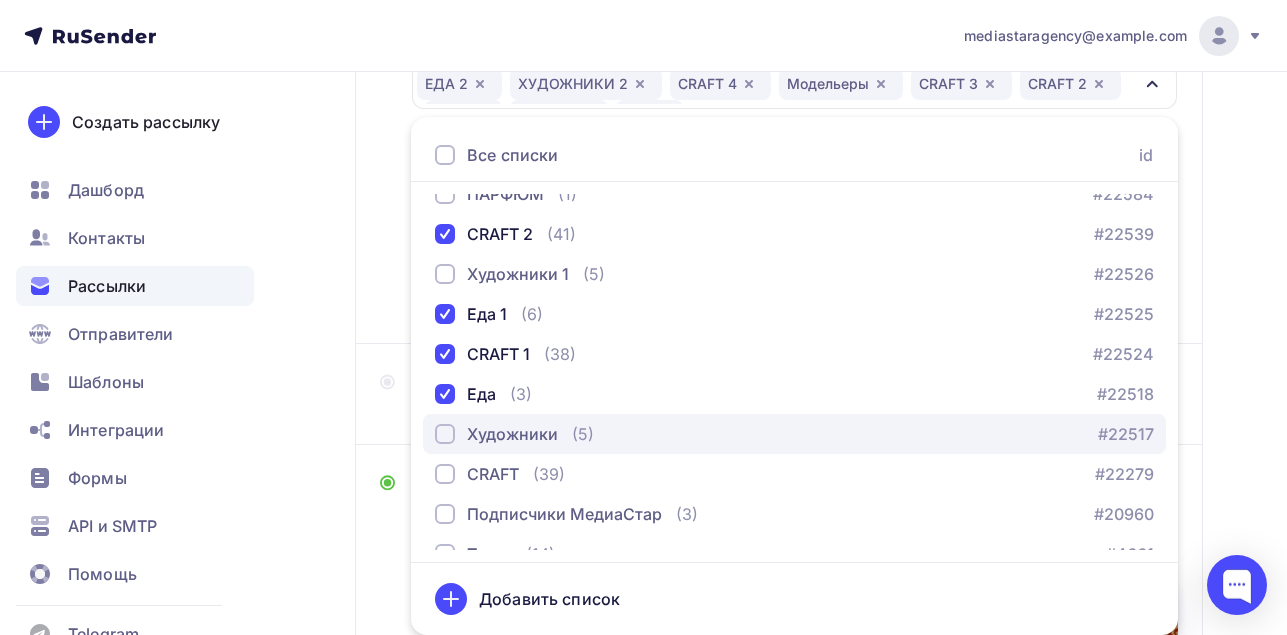 click at bounding box center [445, 434] 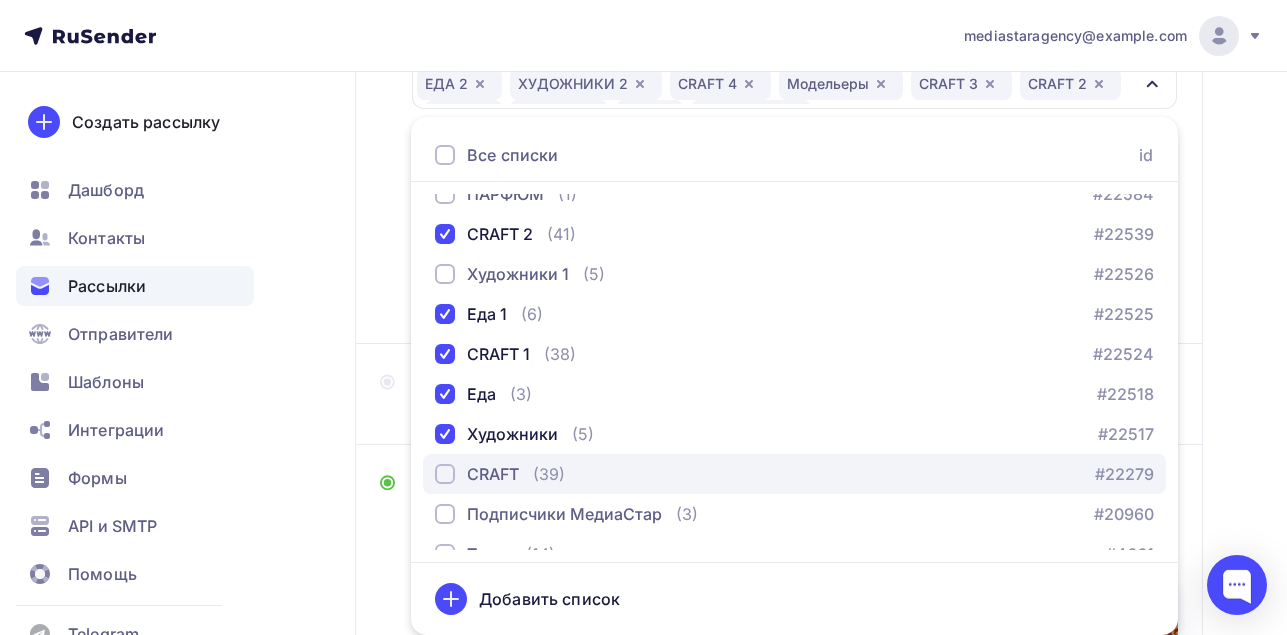 click at bounding box center [445, 474] 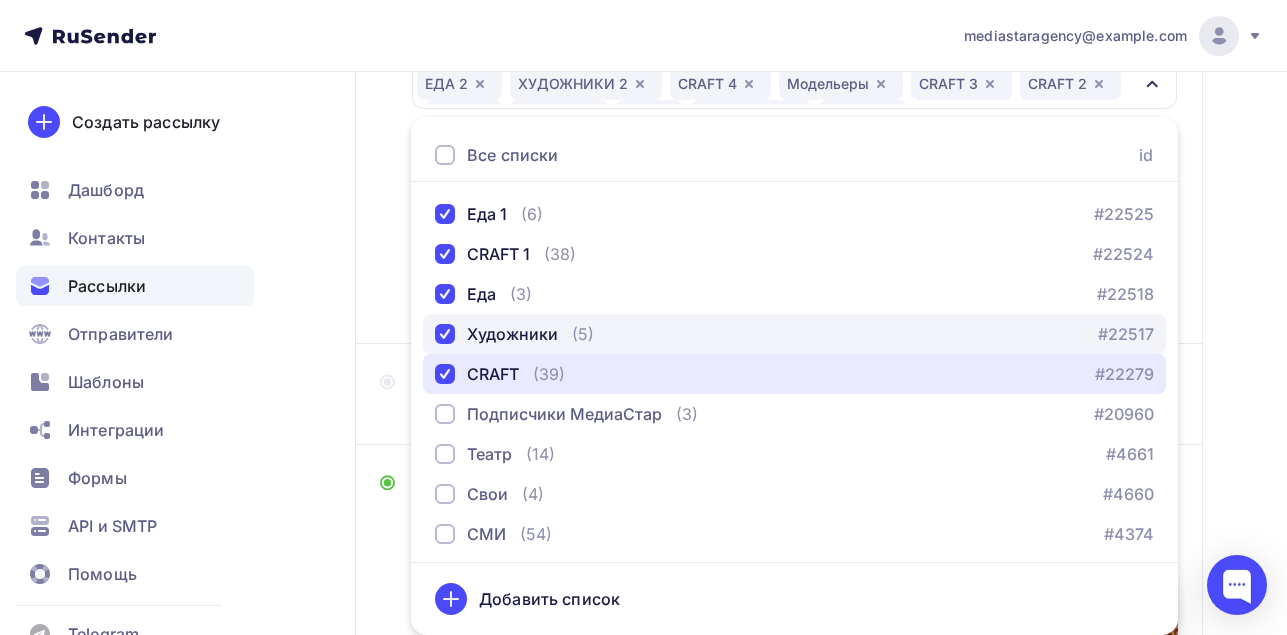 scroll, scrollTop: 500, scrollLeft: 0, axis: vertical 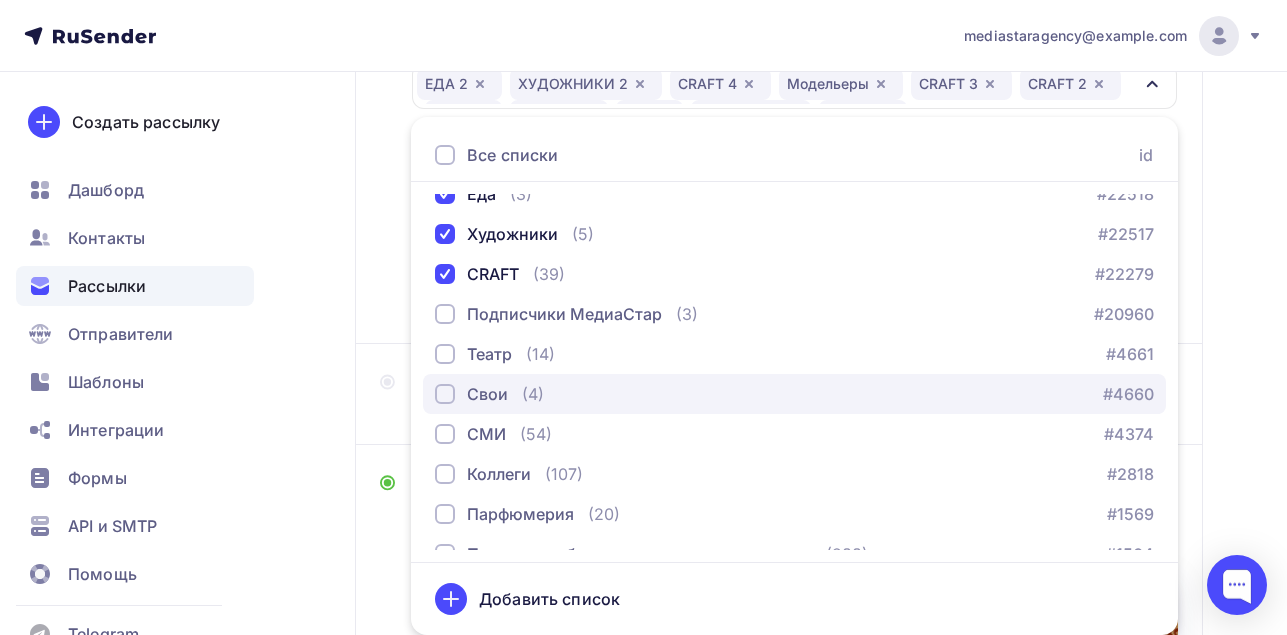 click at bounding box center [445, 394] 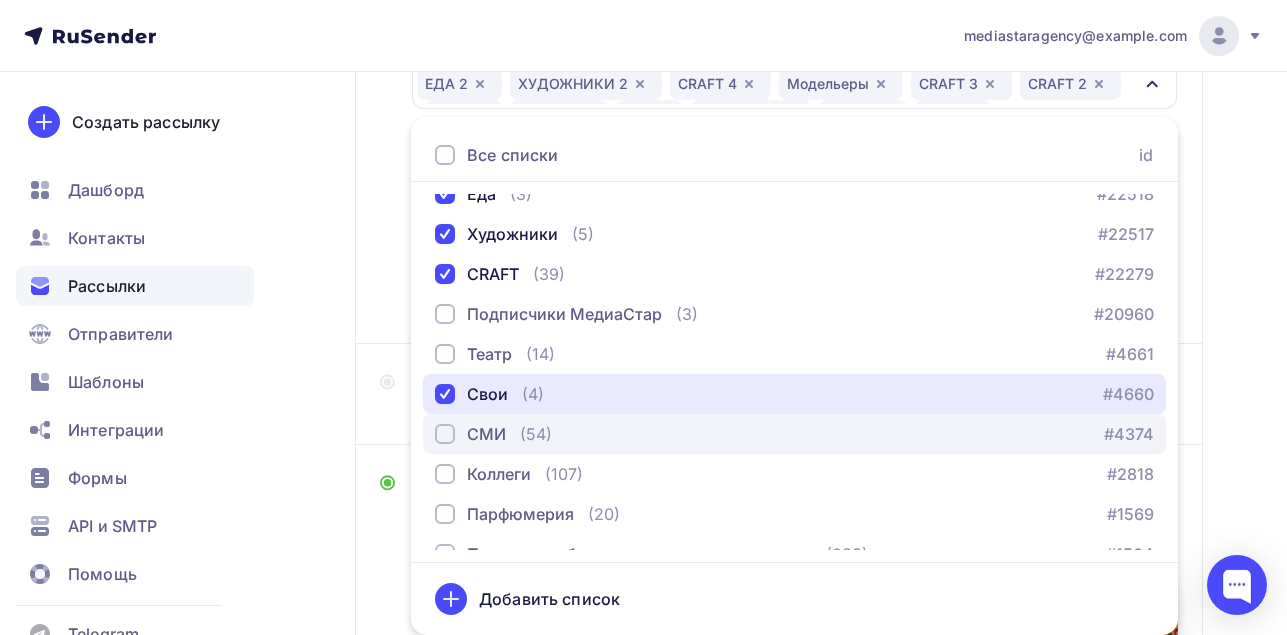 scroll, scrollTop: 524, scrollLeft: 0, axis: vertical 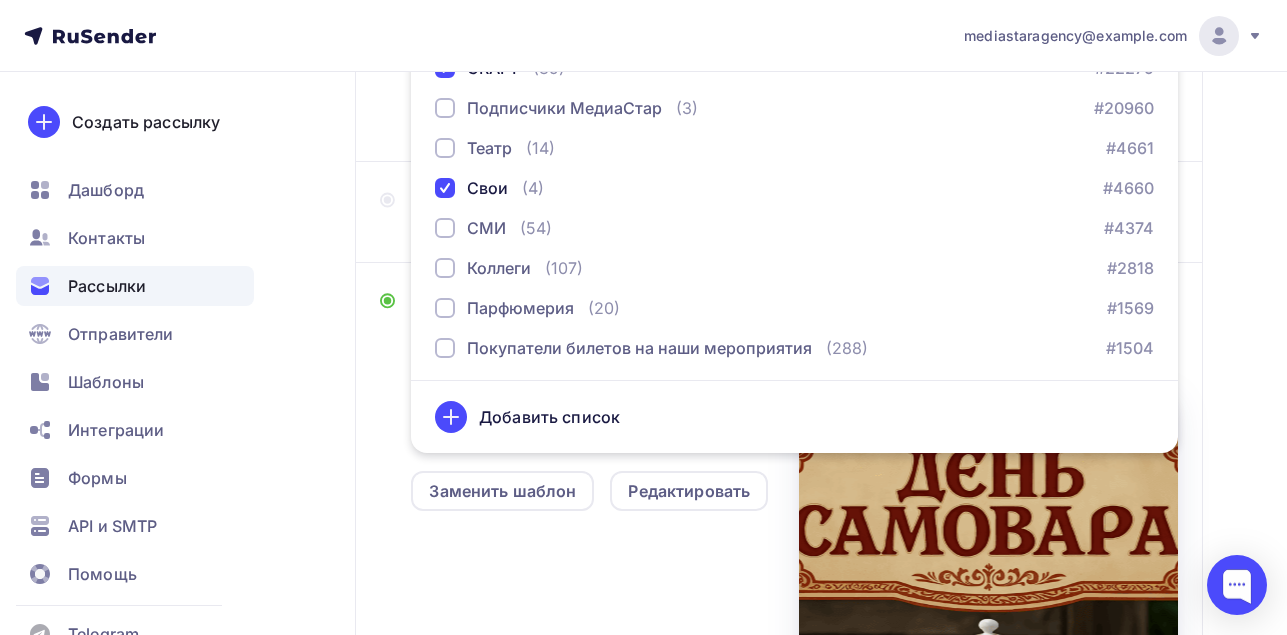 click on "Назад ДЕНЬ САМОВАРА. Ярмарка-продажа. ДЕНЬ САМОВАРА. Ярмарка-продажа. Закончить позже Далее Отправитель Творческое Объединение "МедиаСтар" Email * info@example.com info@example.com Добавить отправителя Рекомендуем добавить почту на домене , чтобы рассылка не попала в «Спам» Имя Творческое Объединение "МедиаСтар" Сохранить Предпросмотр может отличаться в зависимости от почтового клиента 12:45" at bounding box center (643, 232) 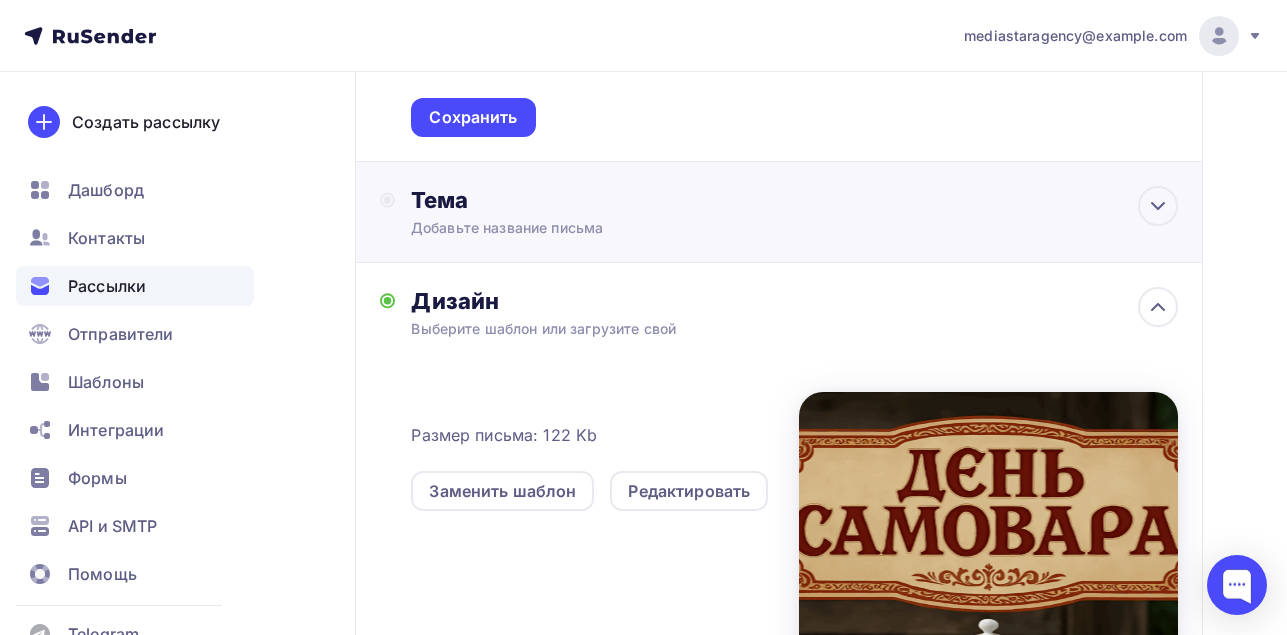 click on "Тема
Добавьте название письма
Тема  *
Рекомендуем использовать не более 150 символов
Предхедер               Сохранить
Предпросмотр может отличаться  в зависимости от почтового клиента
Творческое Объединение "МедиаСтар"
Тема для рассылки
Предпросмотр текста
12:45" at bounding box center [779, 212] 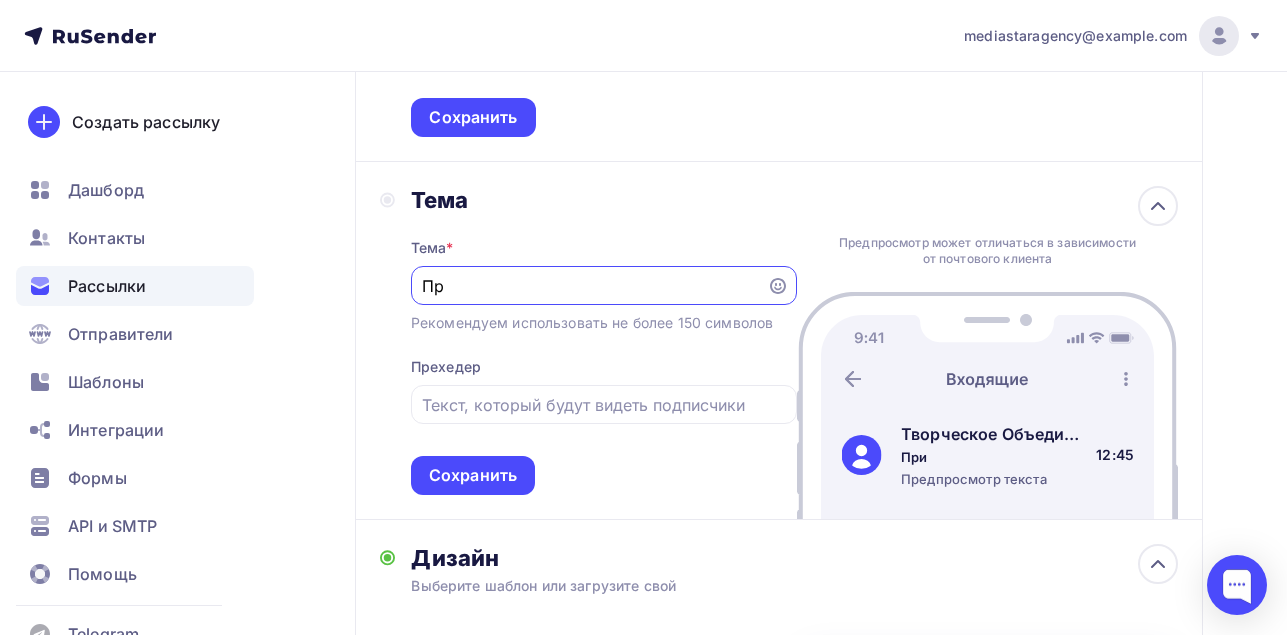 type on "П" 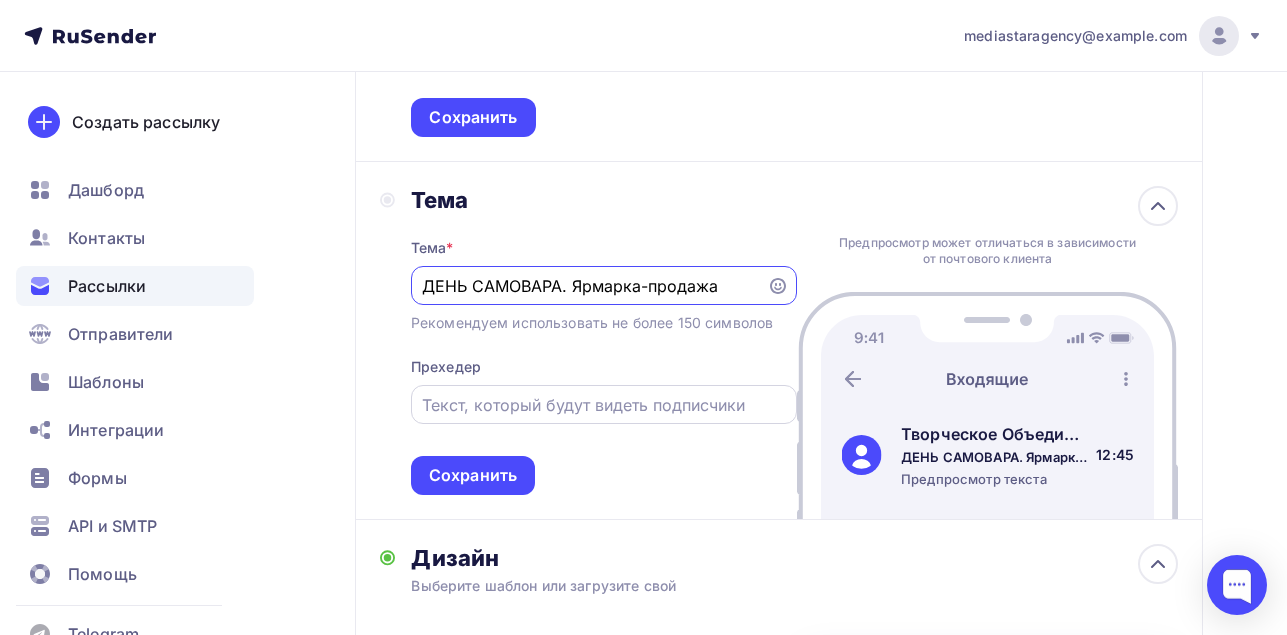 type on "ДЕНЬ САМОВАРА. Ярмарка-продажа" 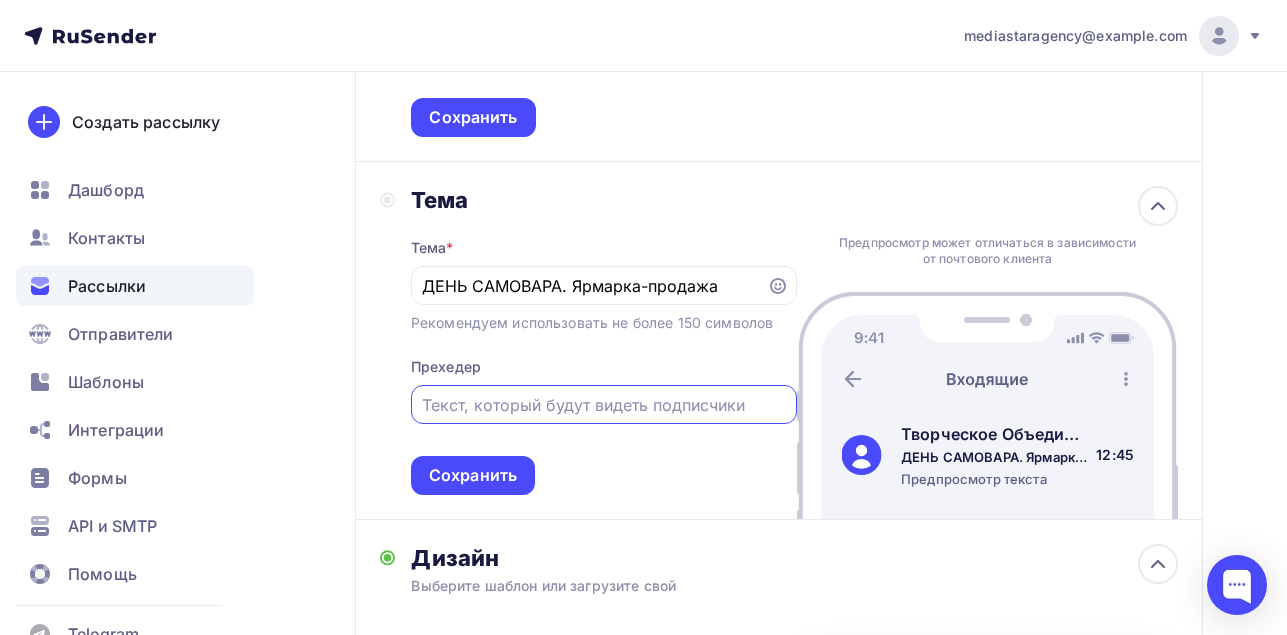 click at bounding box center [603, 405] 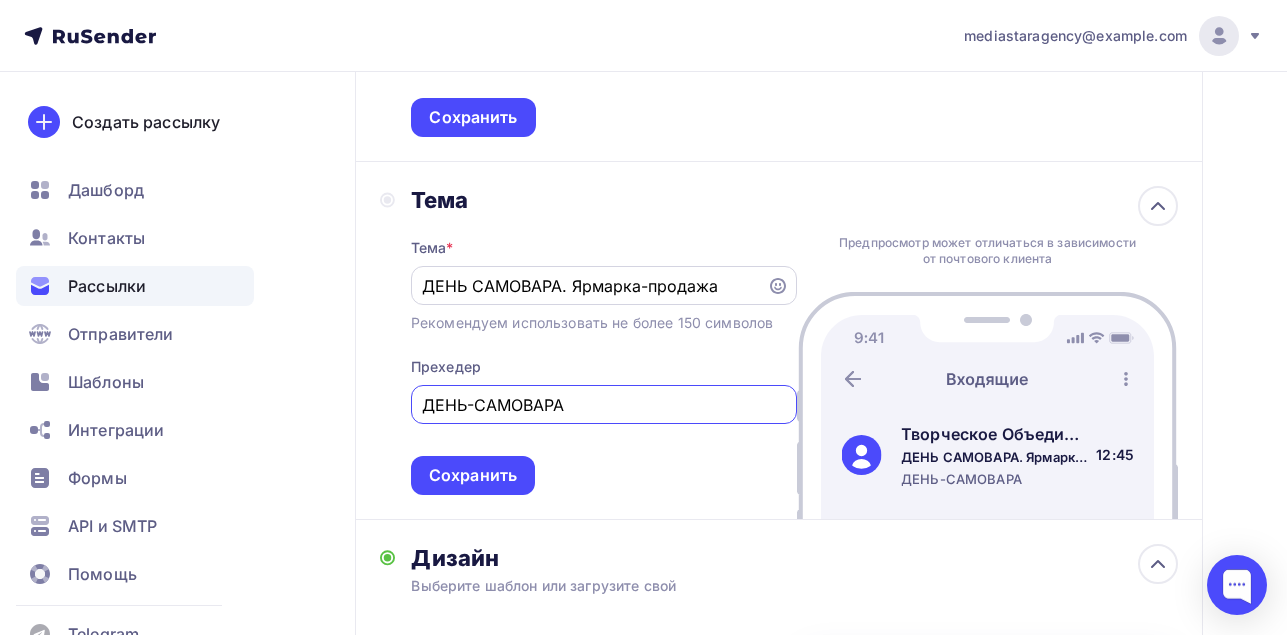 type on "ДЕНЬ-САМОВАРА" 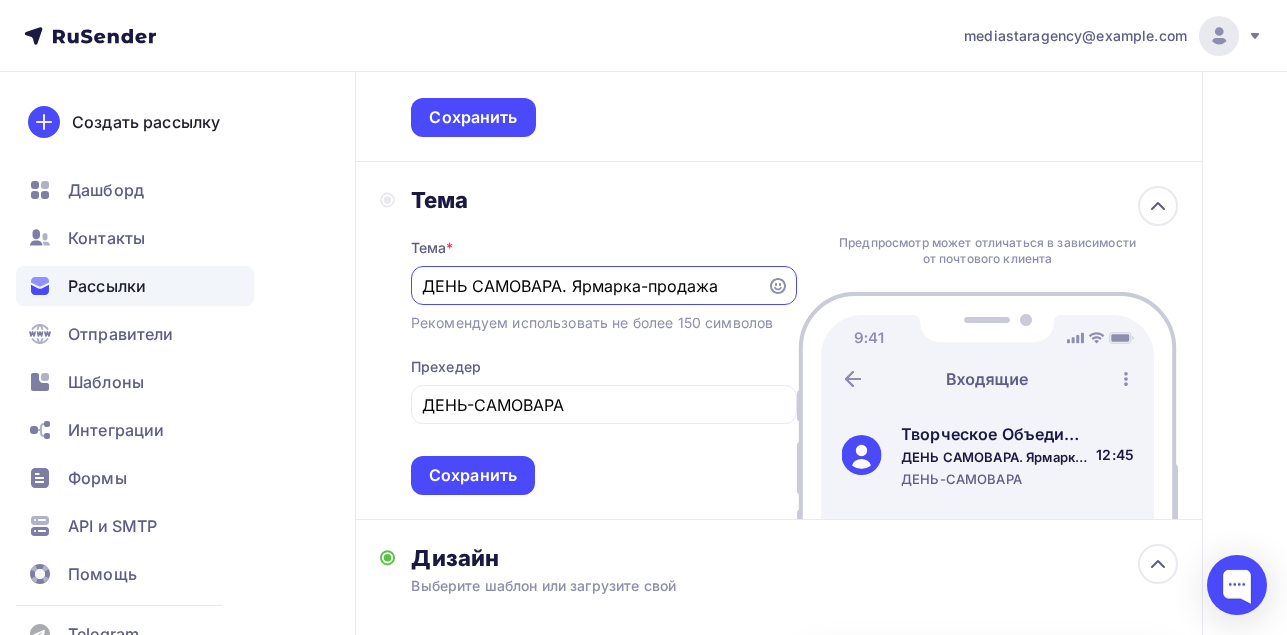 click on "ДЕНЬ САМОВАРА. Ярмарка-продажа" at bounding box center [588, 286] 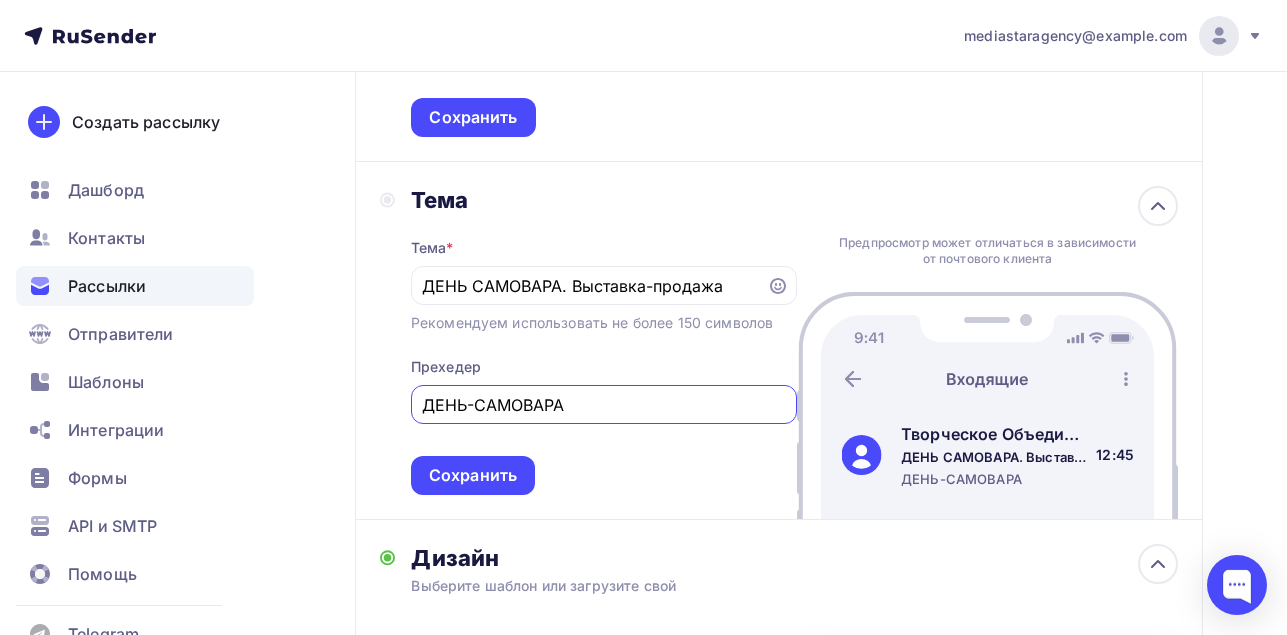 click on "ДЕНЬ-САМОВАРА" at bounding box center (603, 405) 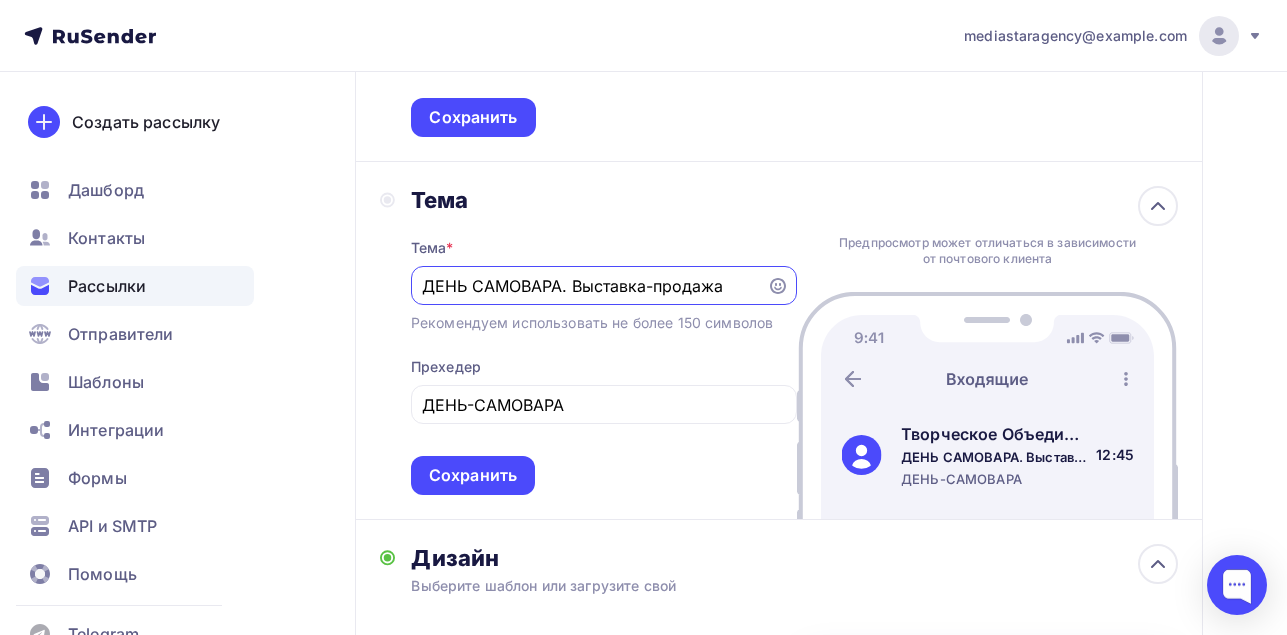 click on "ДЕНЬ САМОВАРА. Выставка-продажа" at bounding box center (588, 286) 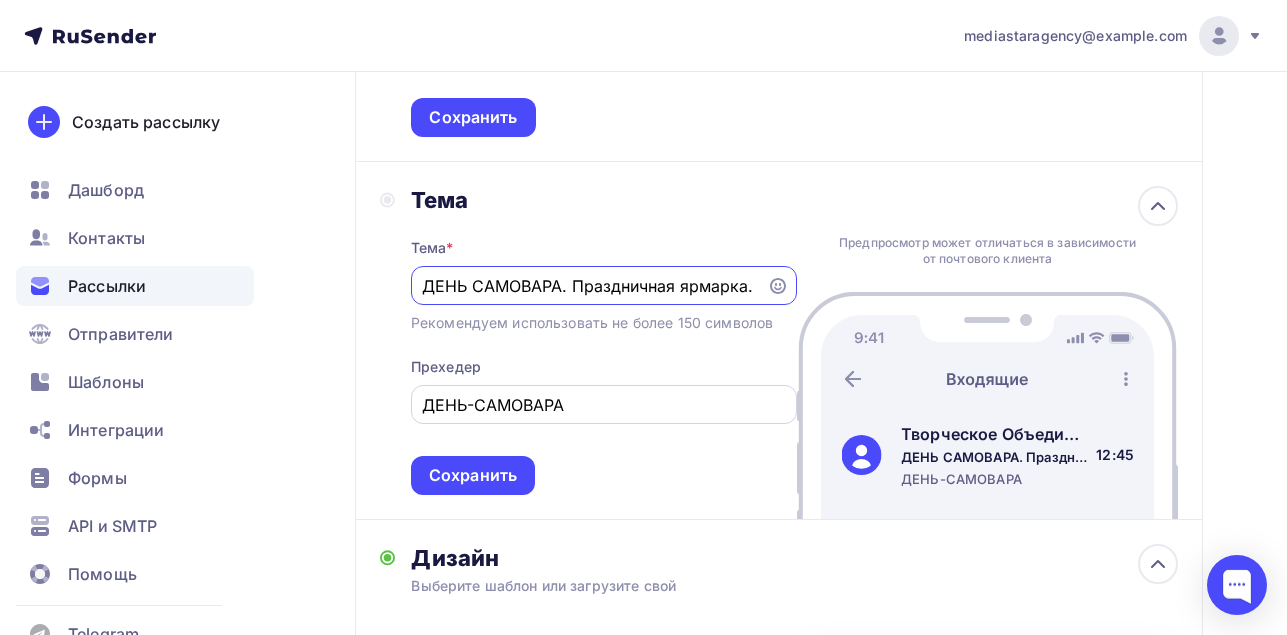 type on "ДЕНЬ САМОВАРА. Праздничная ярмарка." 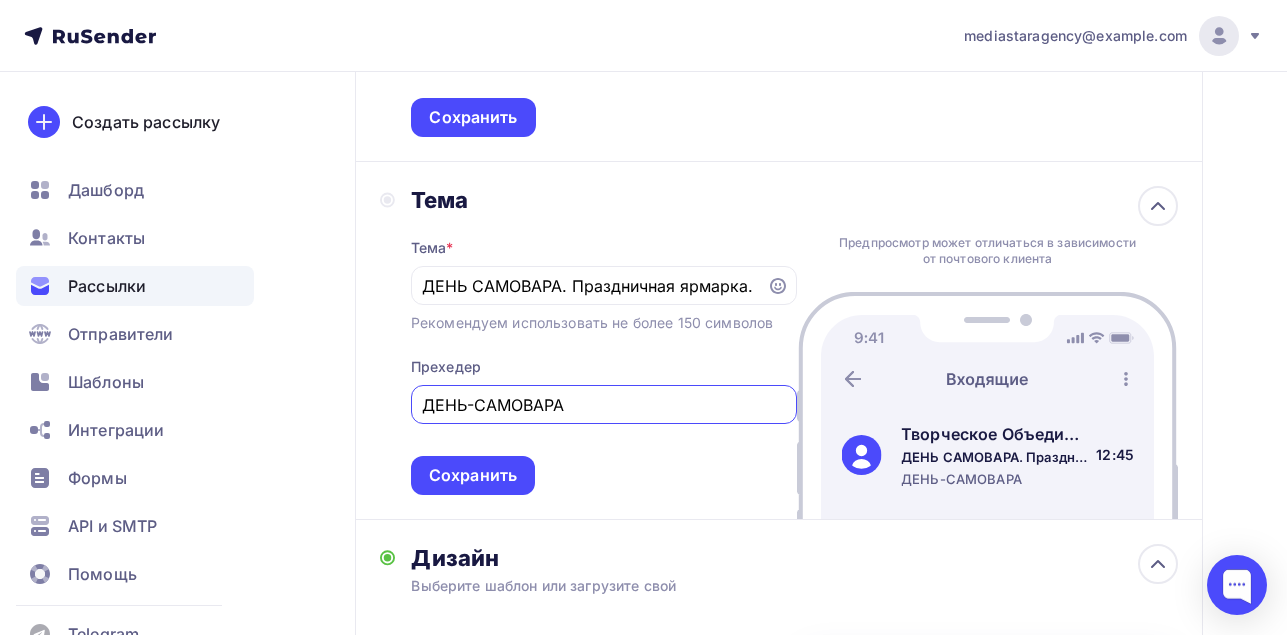 click on "ДЕНЬ-САМОВАРА" at bounding box center [603, 405] 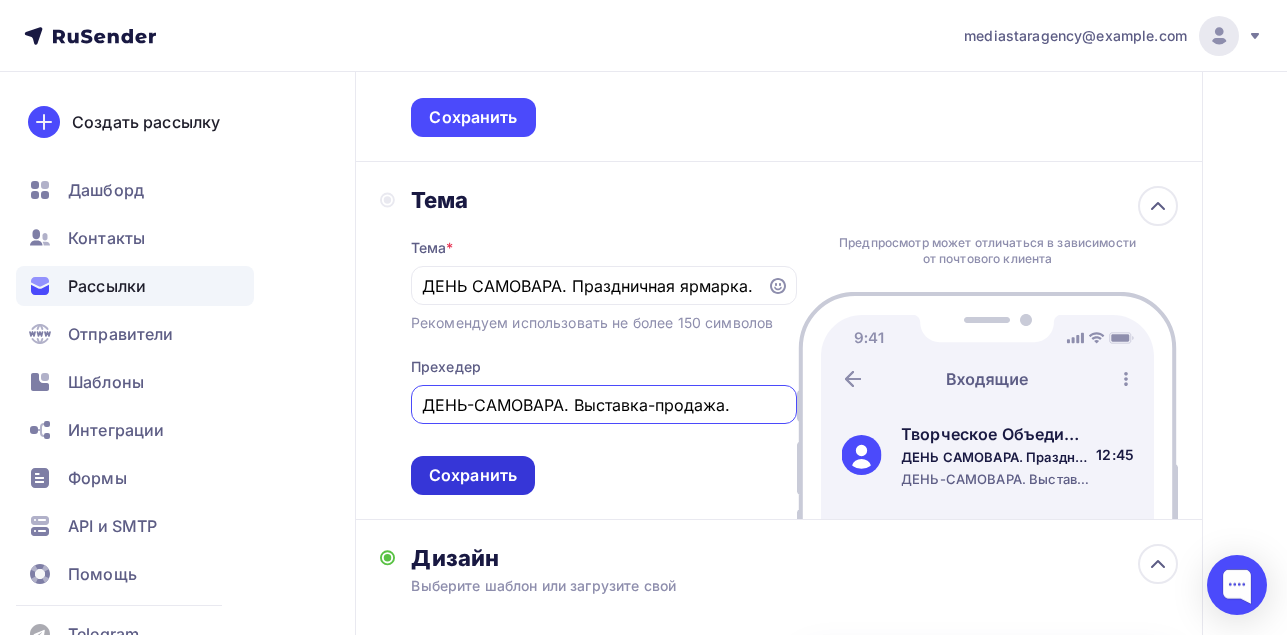 type on "ДЕНЬ-САМОВАРА. Выставка-продажа." 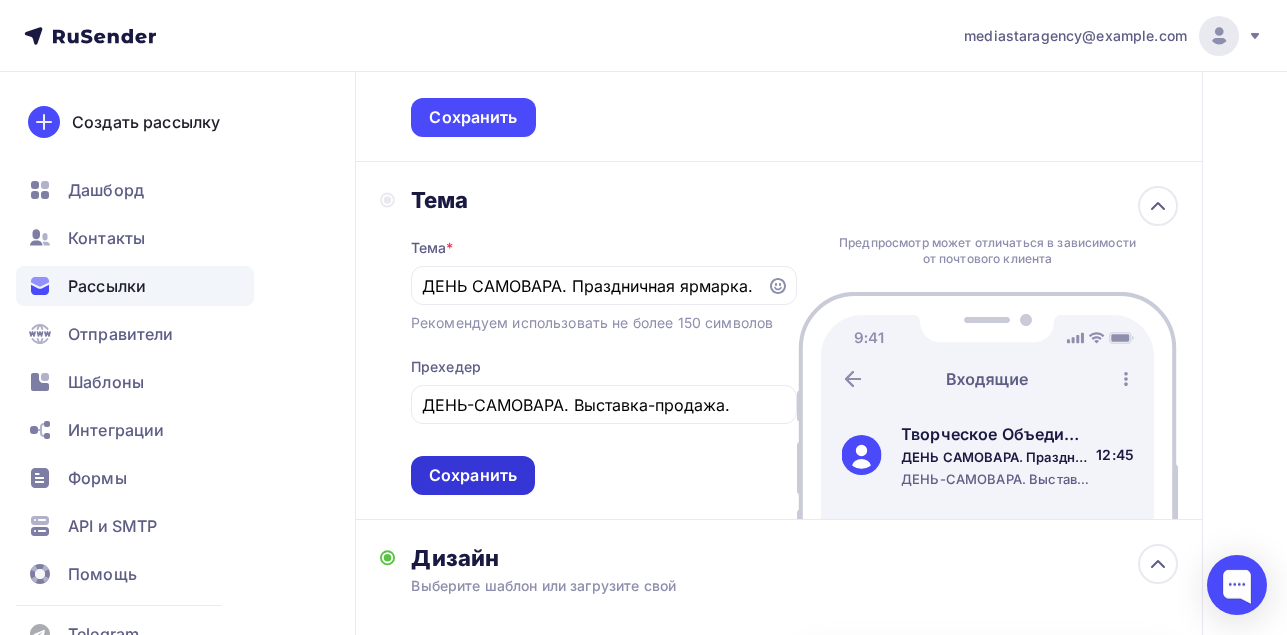 click on "Сохранить" at bounding box center [473, 475] 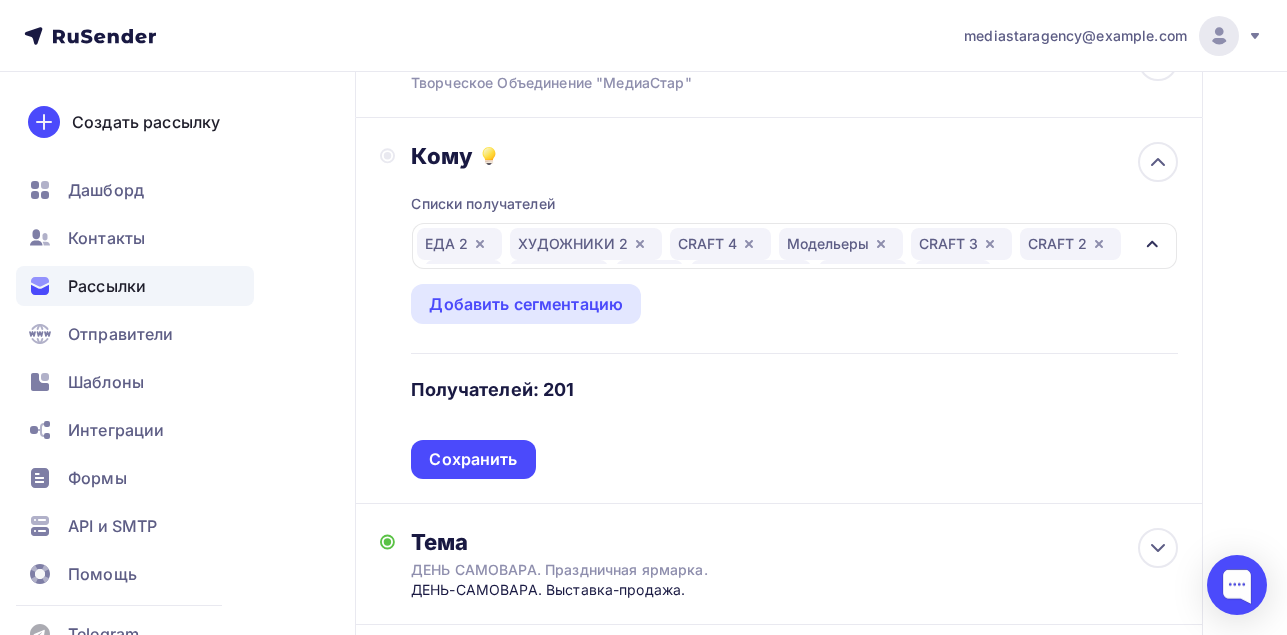 scroll, scrollTop: 300, scrollLeft: 0, axis: vertical 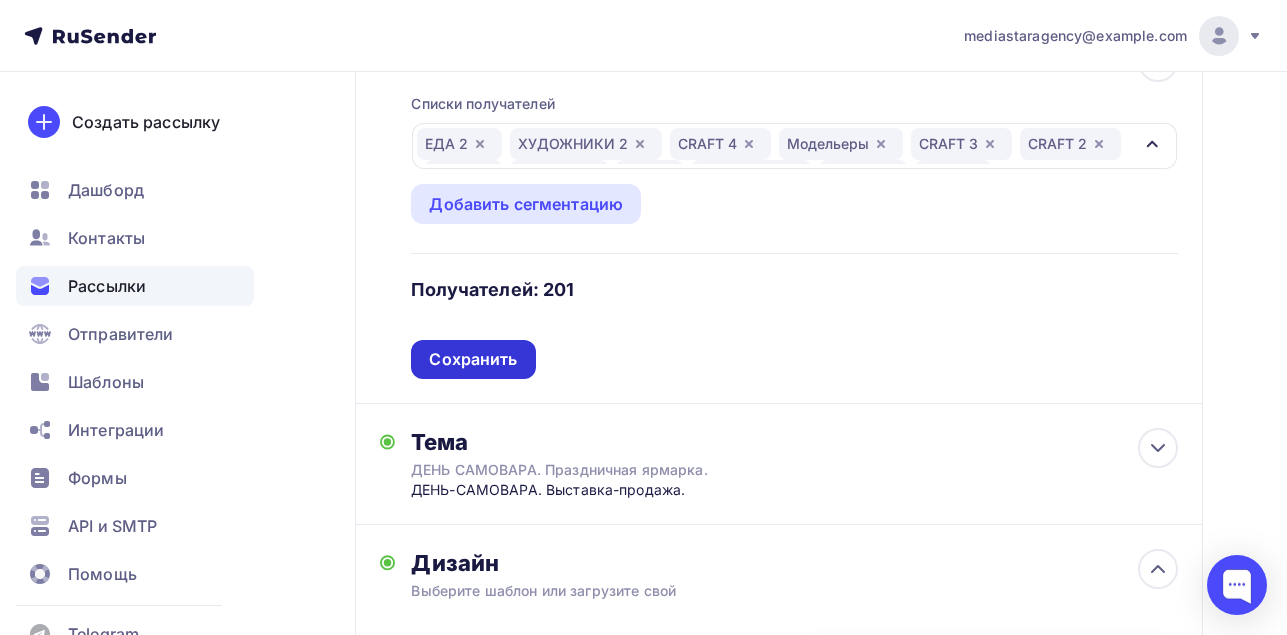 click on "Сохранить" at bounding box center [473, 359] 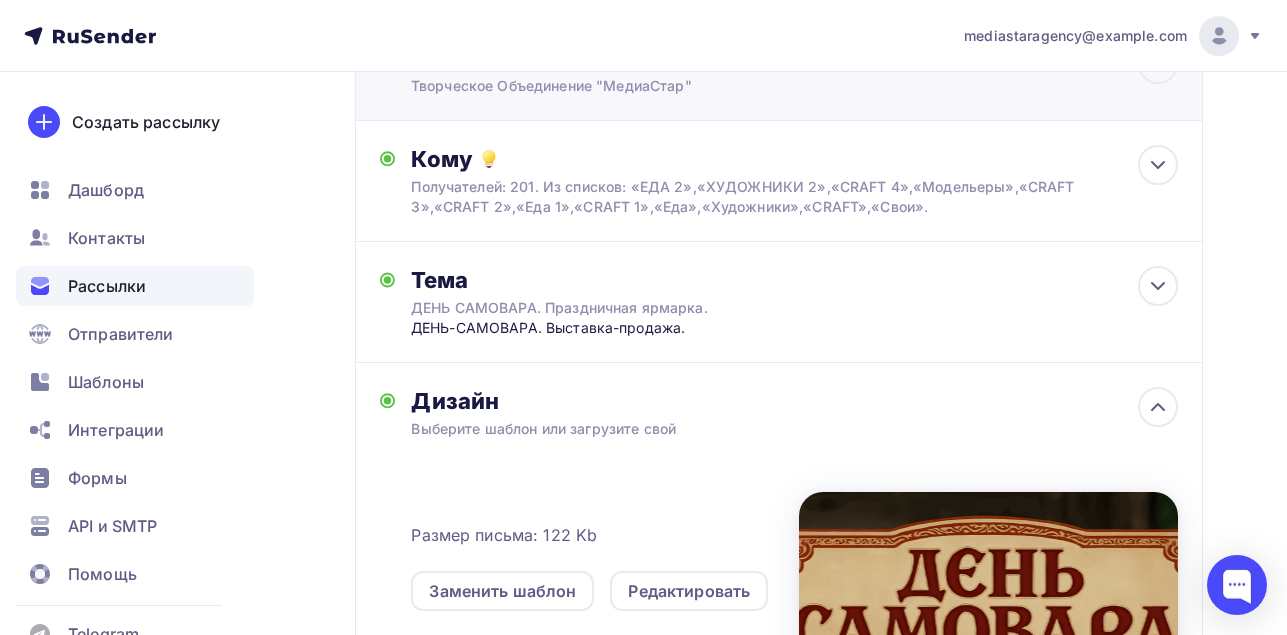 scroll, scrollTop: 0, scrollLeft: 0, axis: both 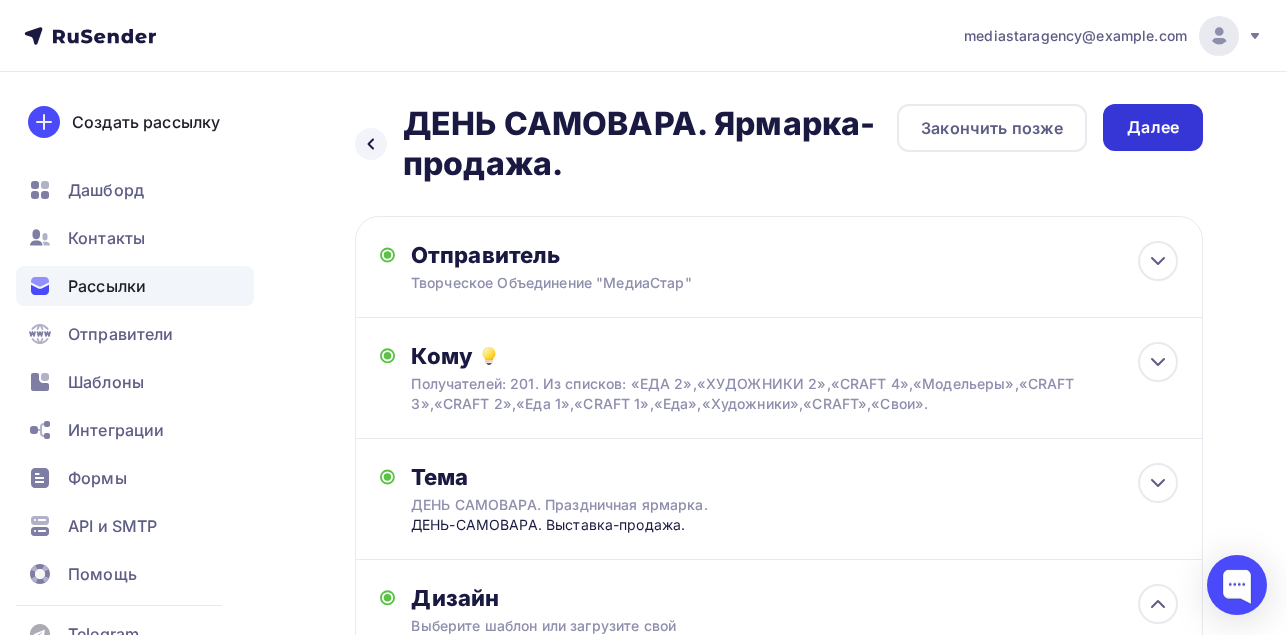 click on "Далее" at bounding box center (1153, 127) 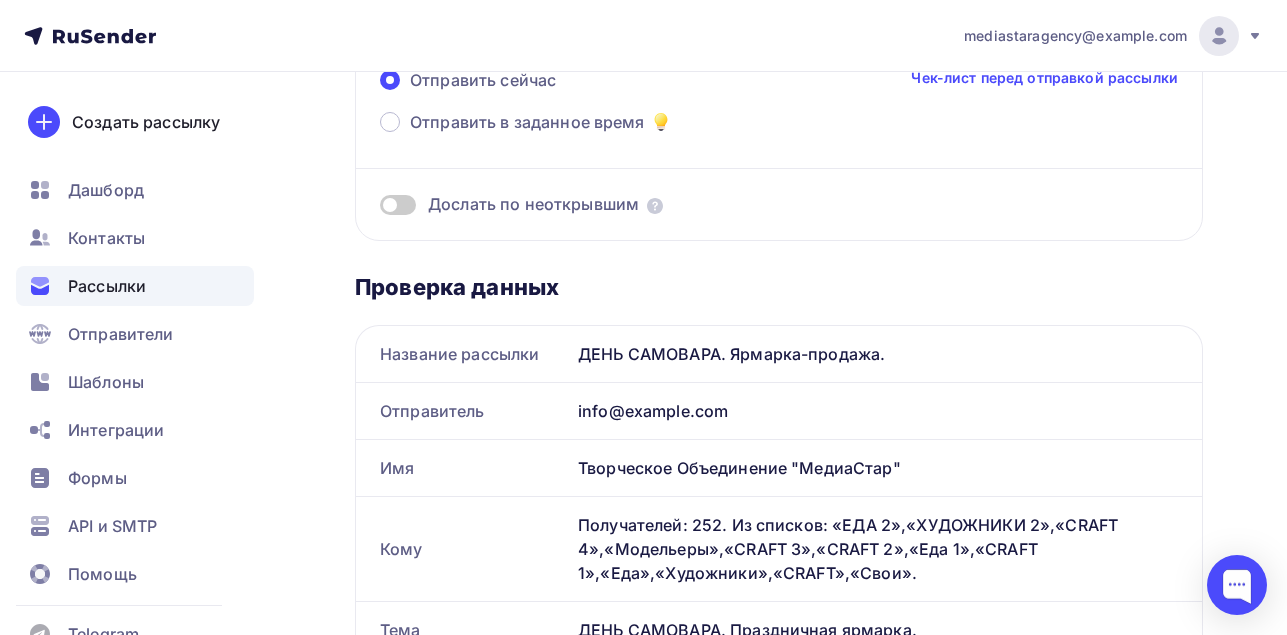 scroll, scrollTop: 0, scrollLeft: 0, axis: both 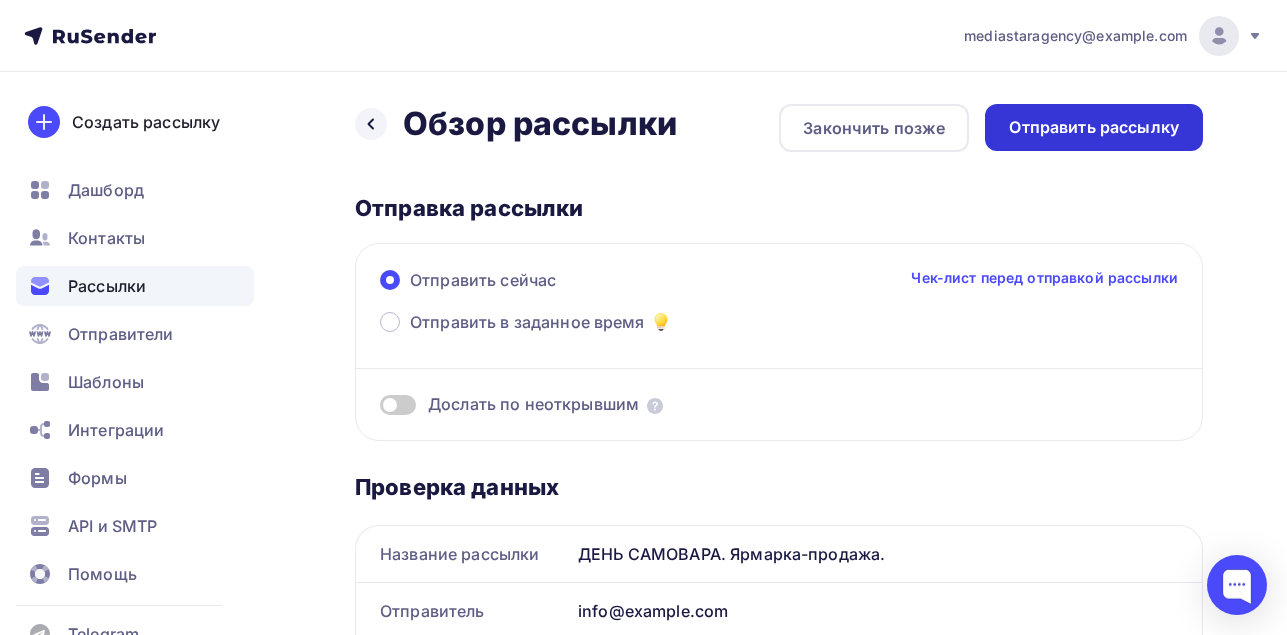 click on "Отправить рассылку" at bounding box center [1094, 127] 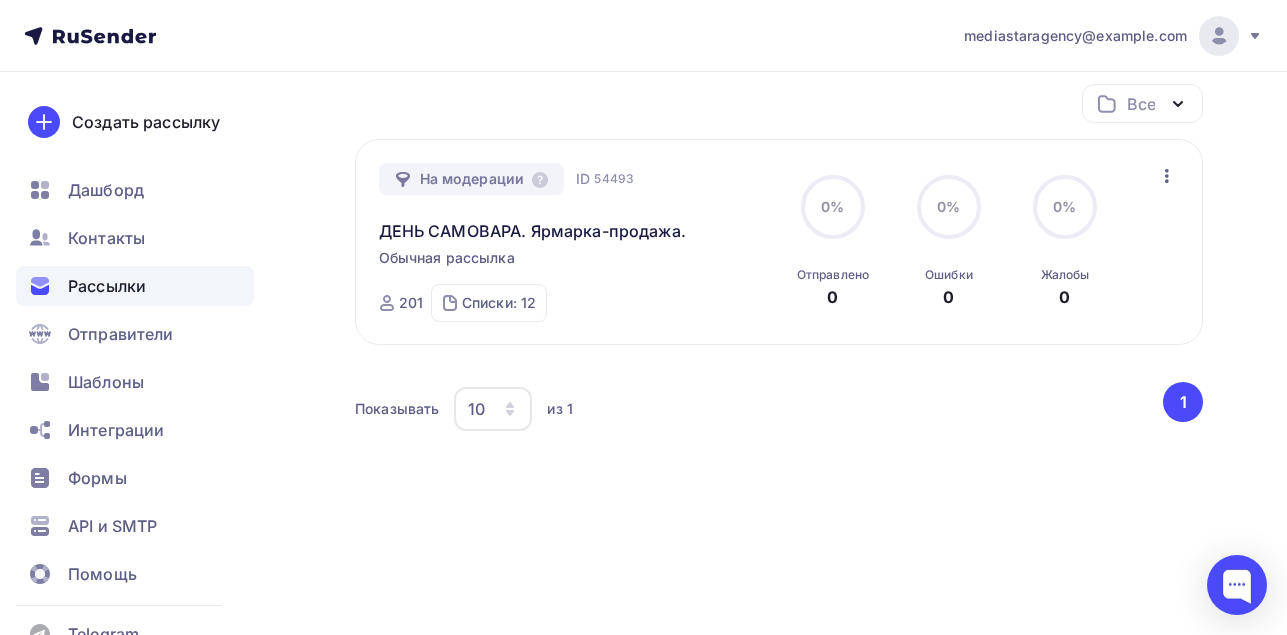 scroll, scrollTop: 0, scrollLeft: 0, axis: both 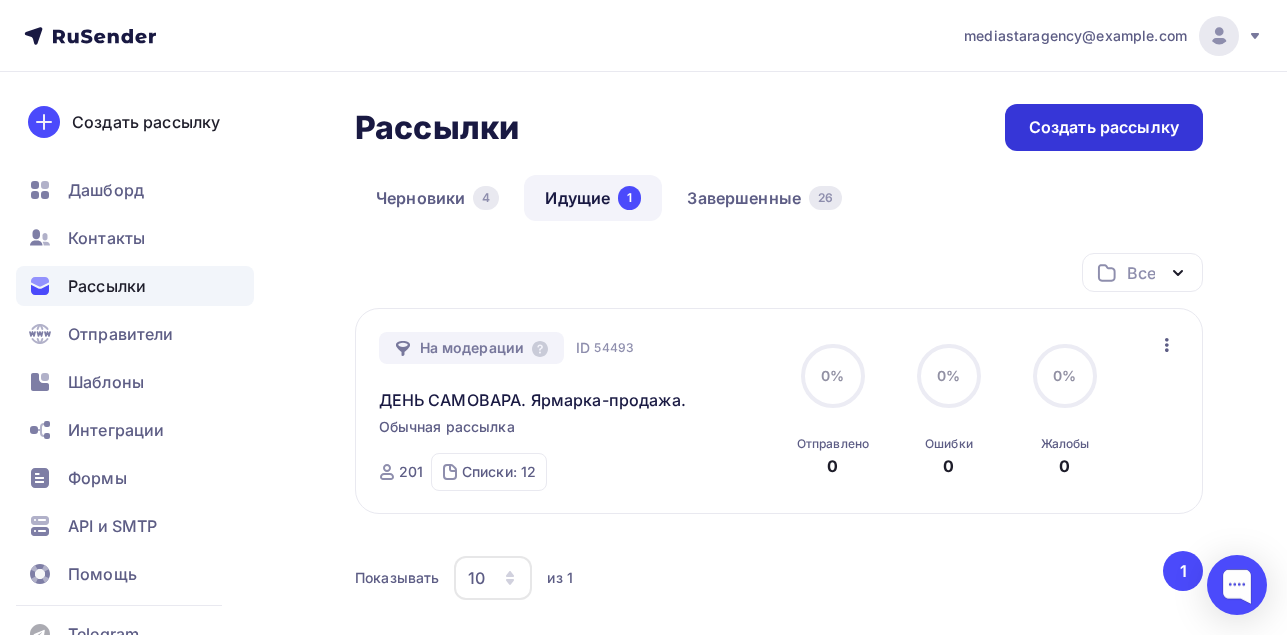click on "Создать рассылку" at bounding box center [1104, 127] 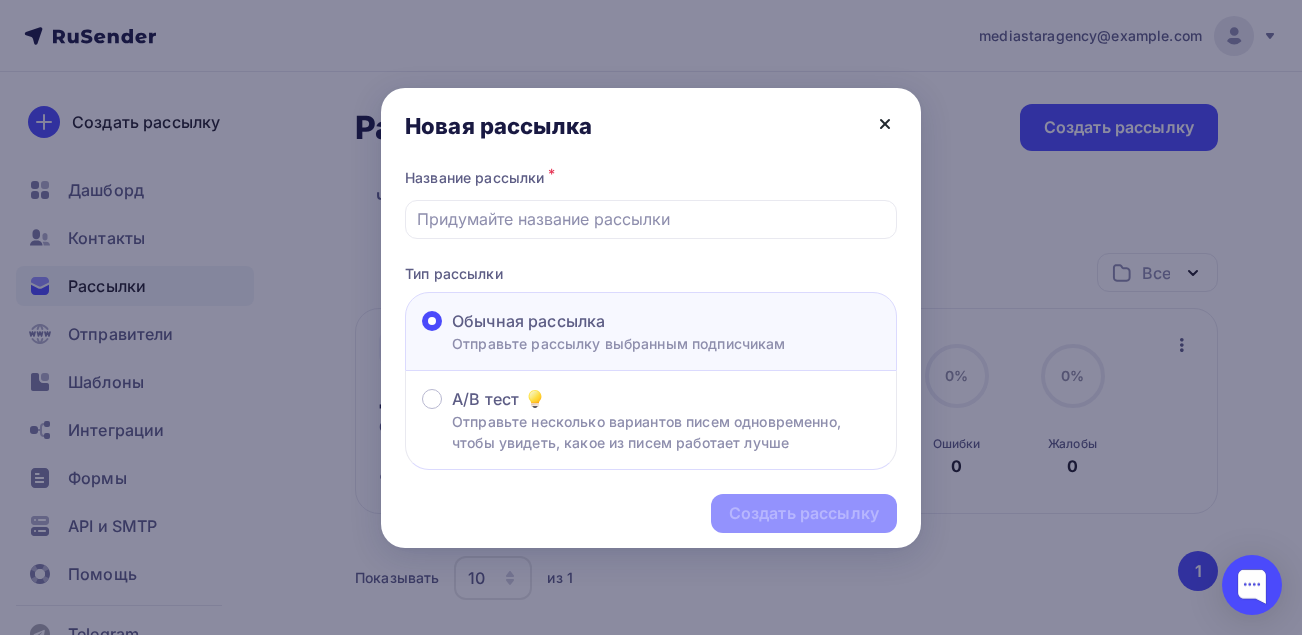 click 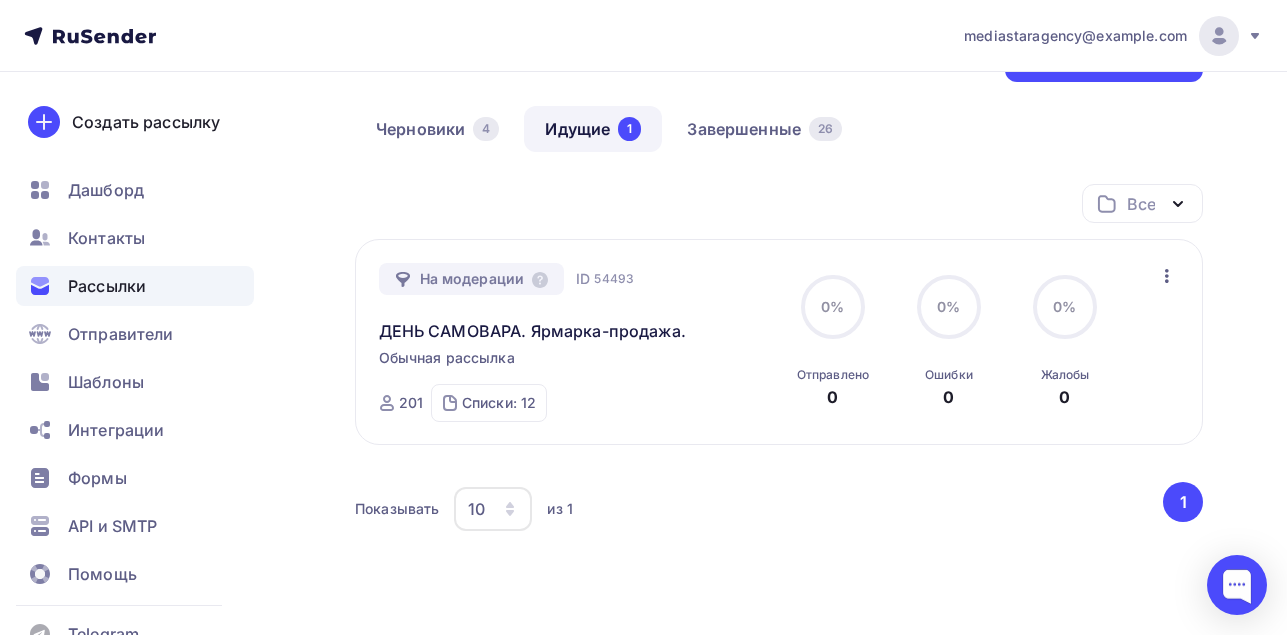 scroll, scrollTop: 0, scrollLeft: 0, axis: both 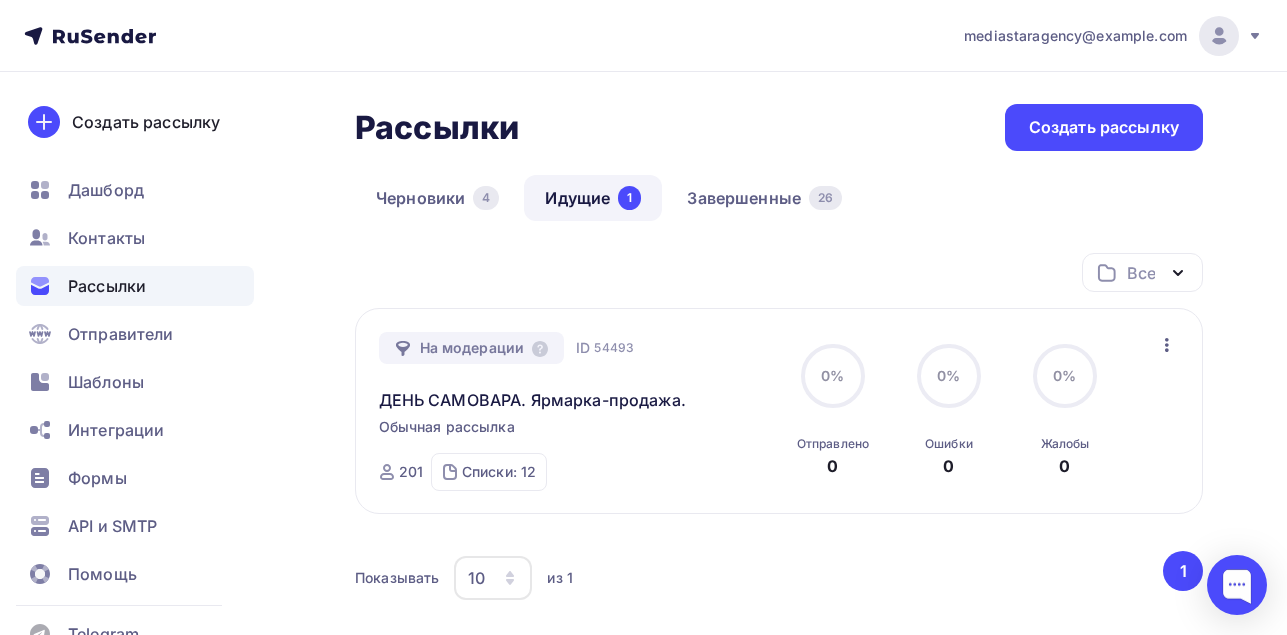 click on "Идущие
1" at bounding box center [593, 198] 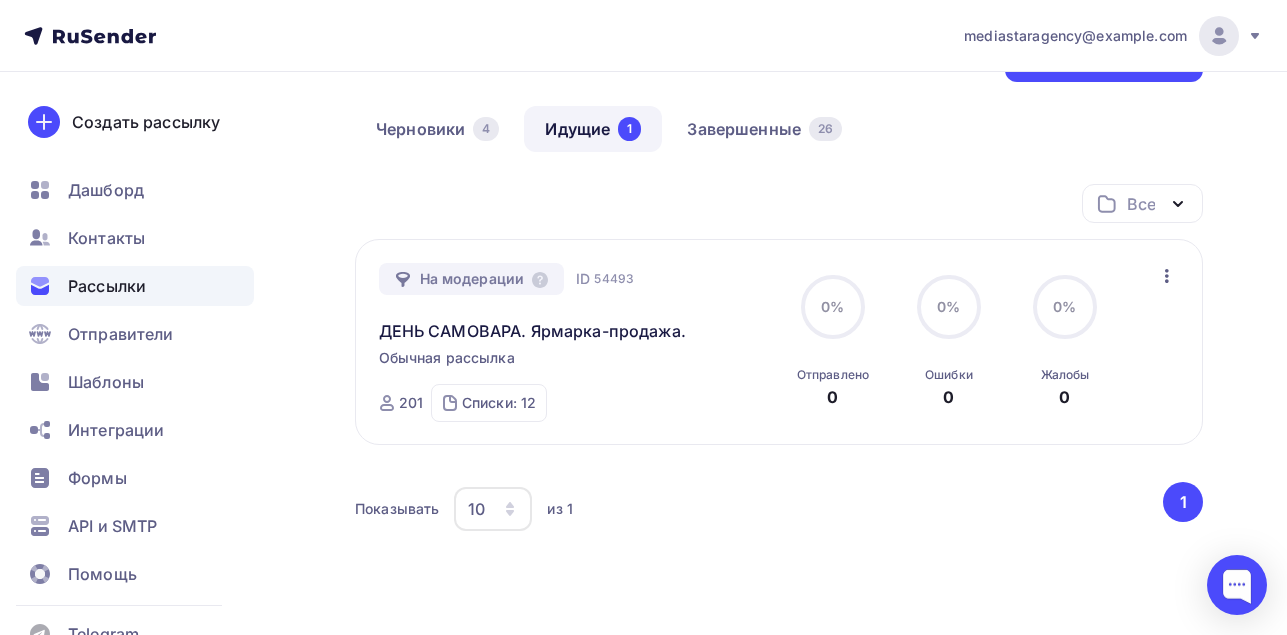 scroll, scrollTop: 0, scrollLeft: 0, axis: both 